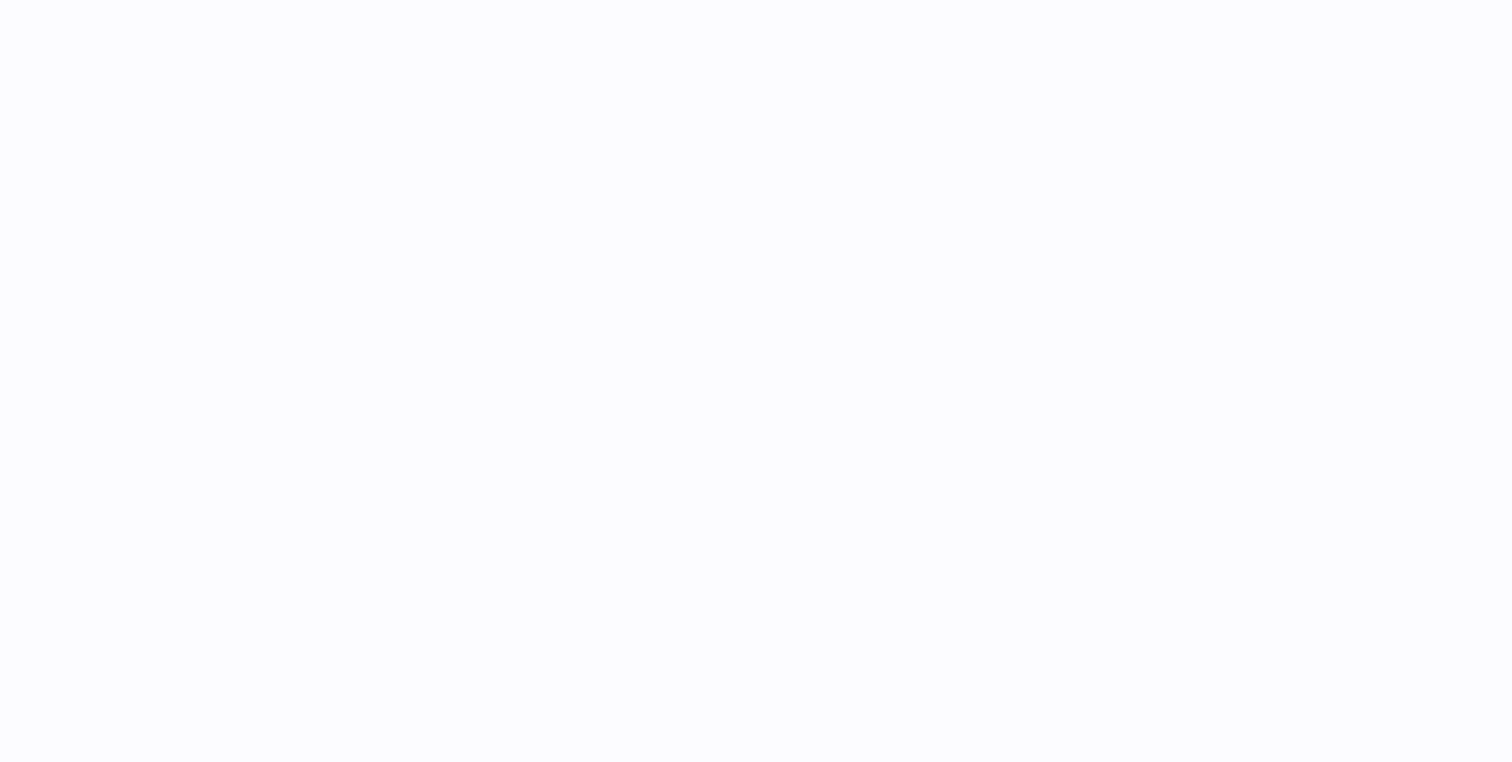 scroll, scrollTop: 0, scrollLeft: 0, axis: both 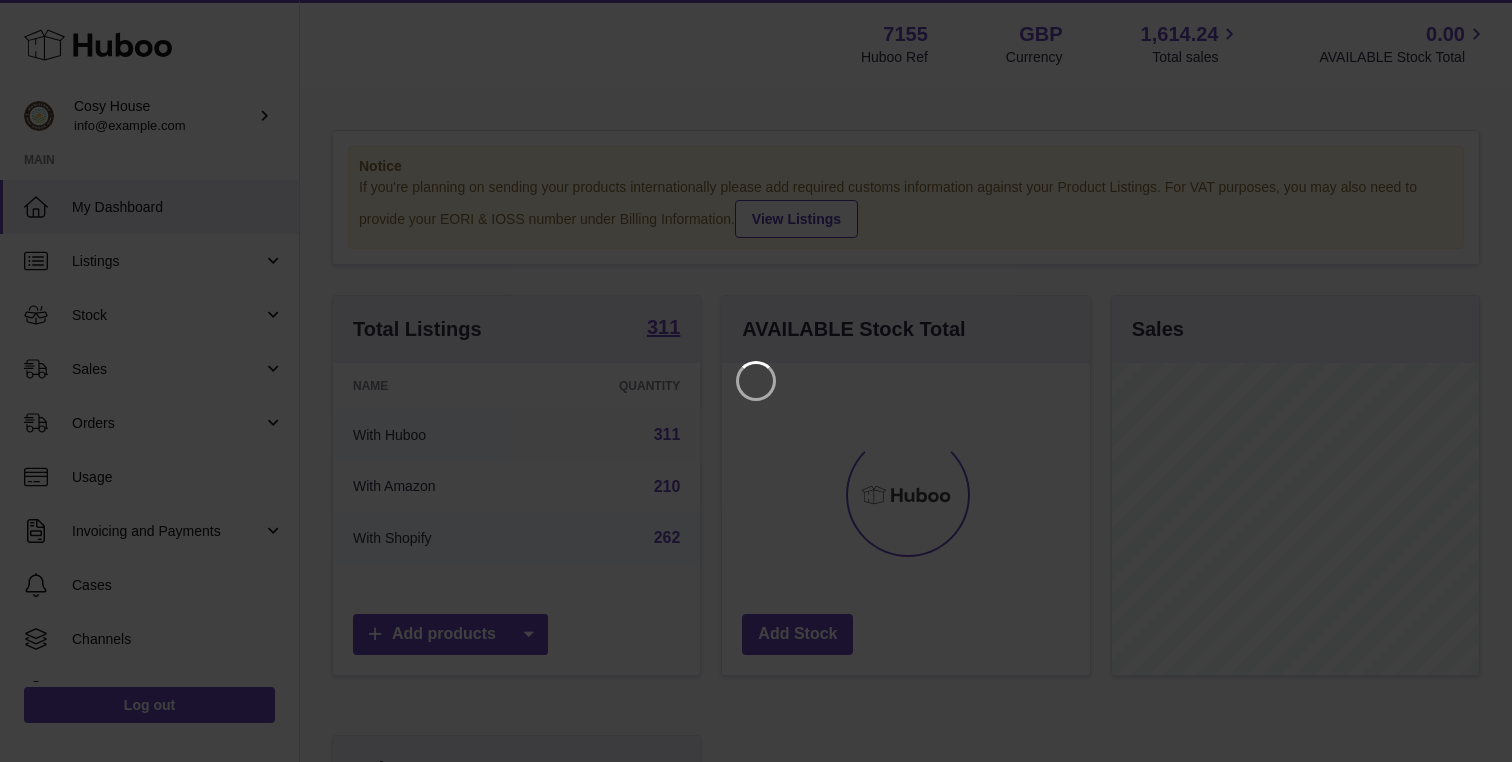 click at bounding box center [756, 381] 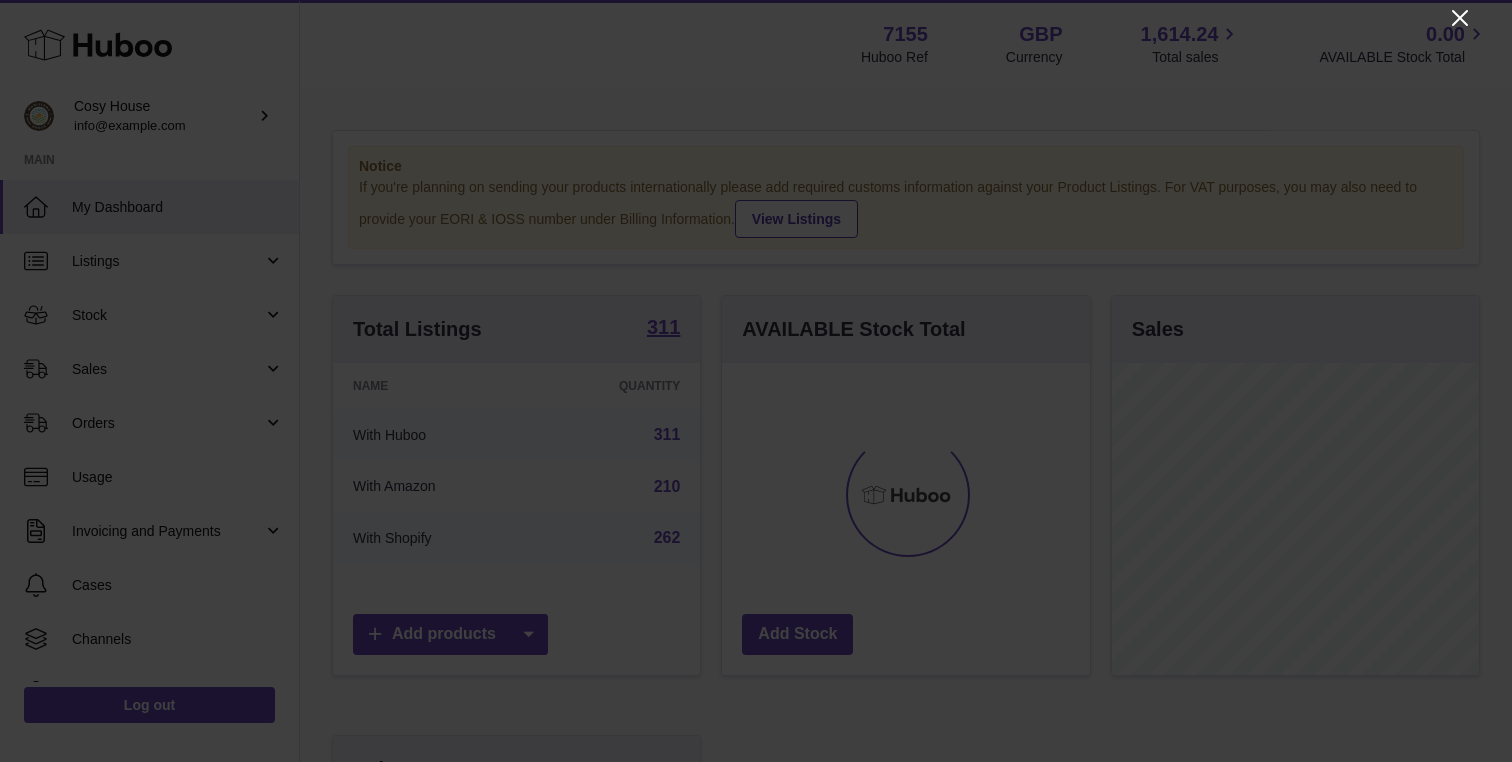 click 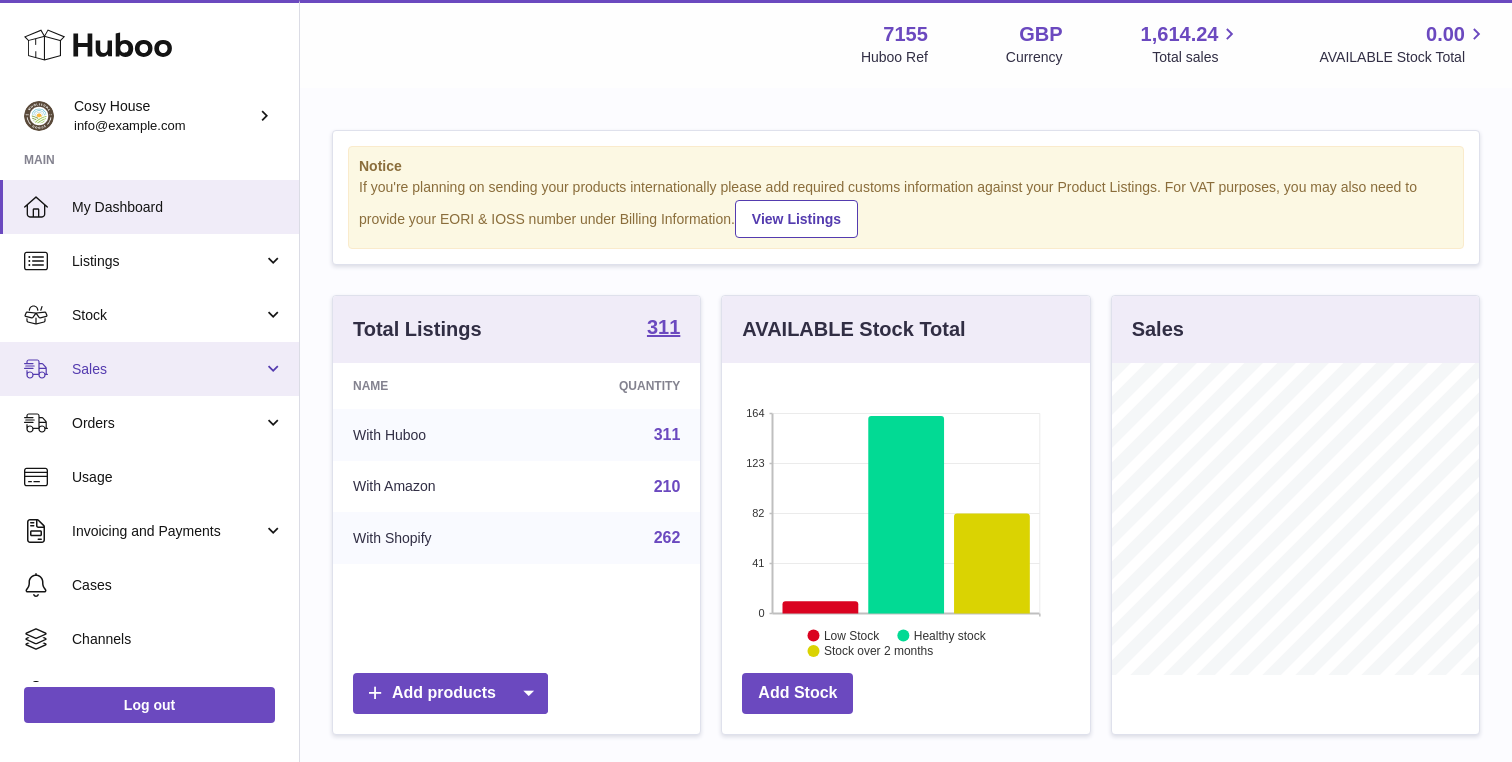 click on "Sales" at bounding box center [149, 369] 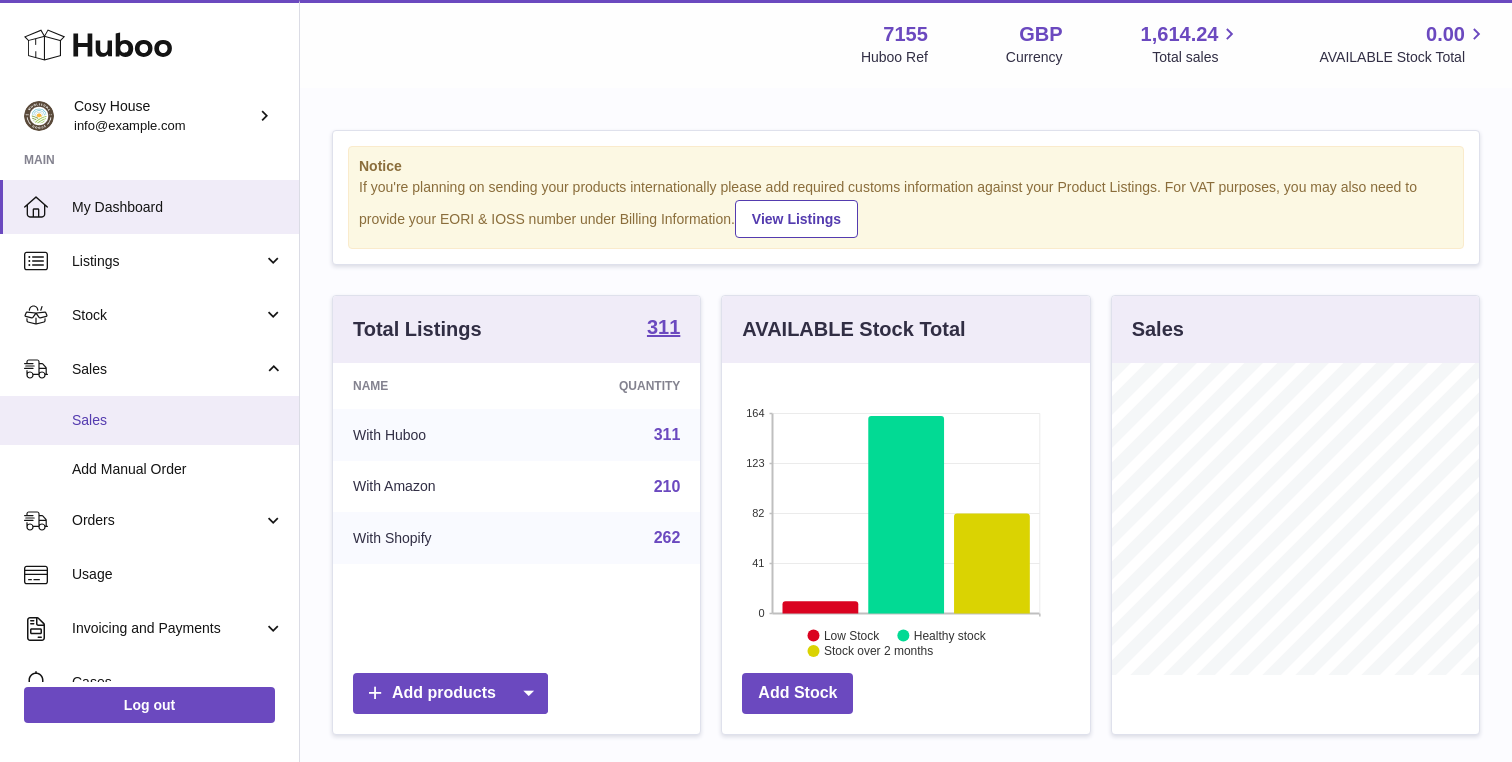 click on "Sales" at bounding box center [149, 420] 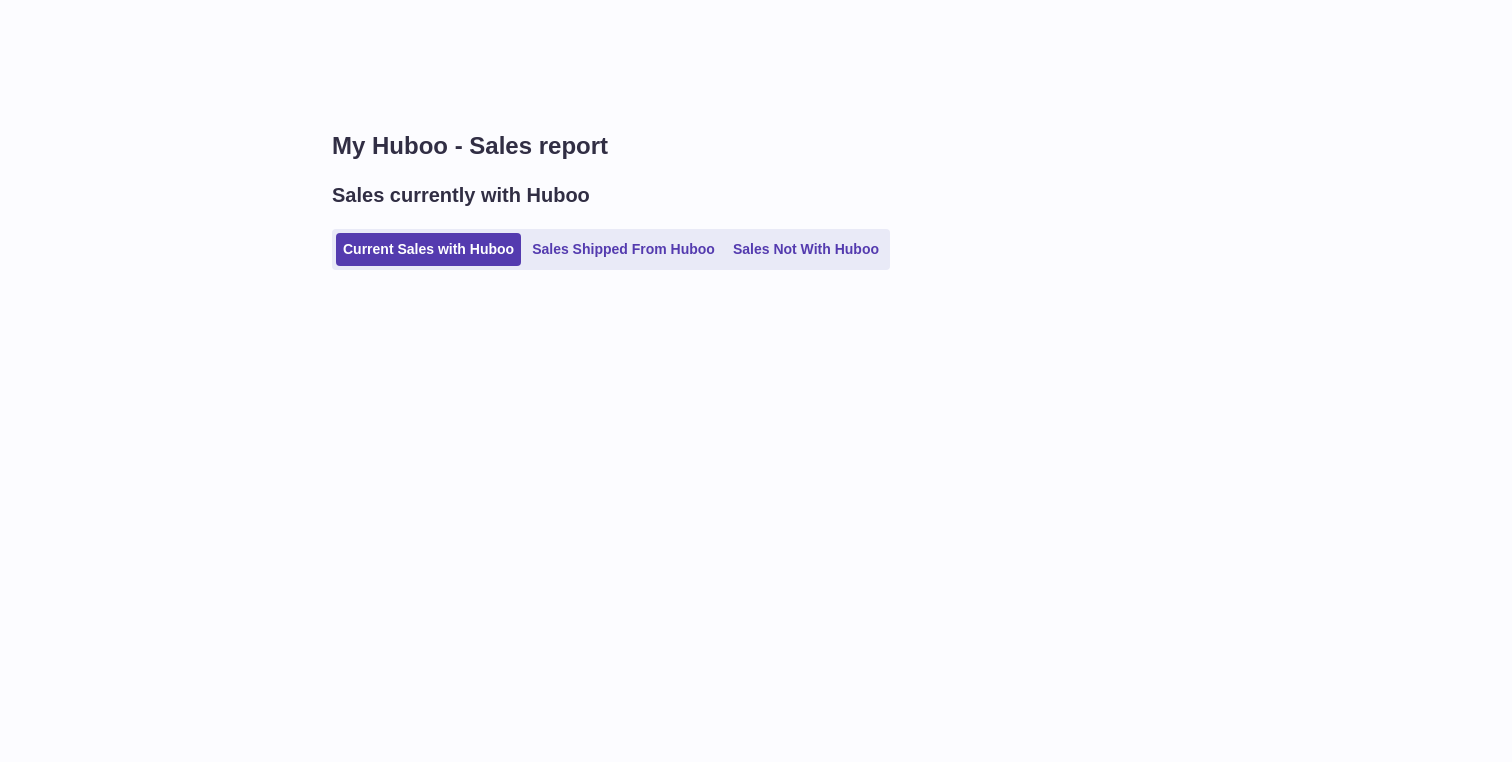 scroll, scrollTop: 0, scrollLeft: 0, axis: both 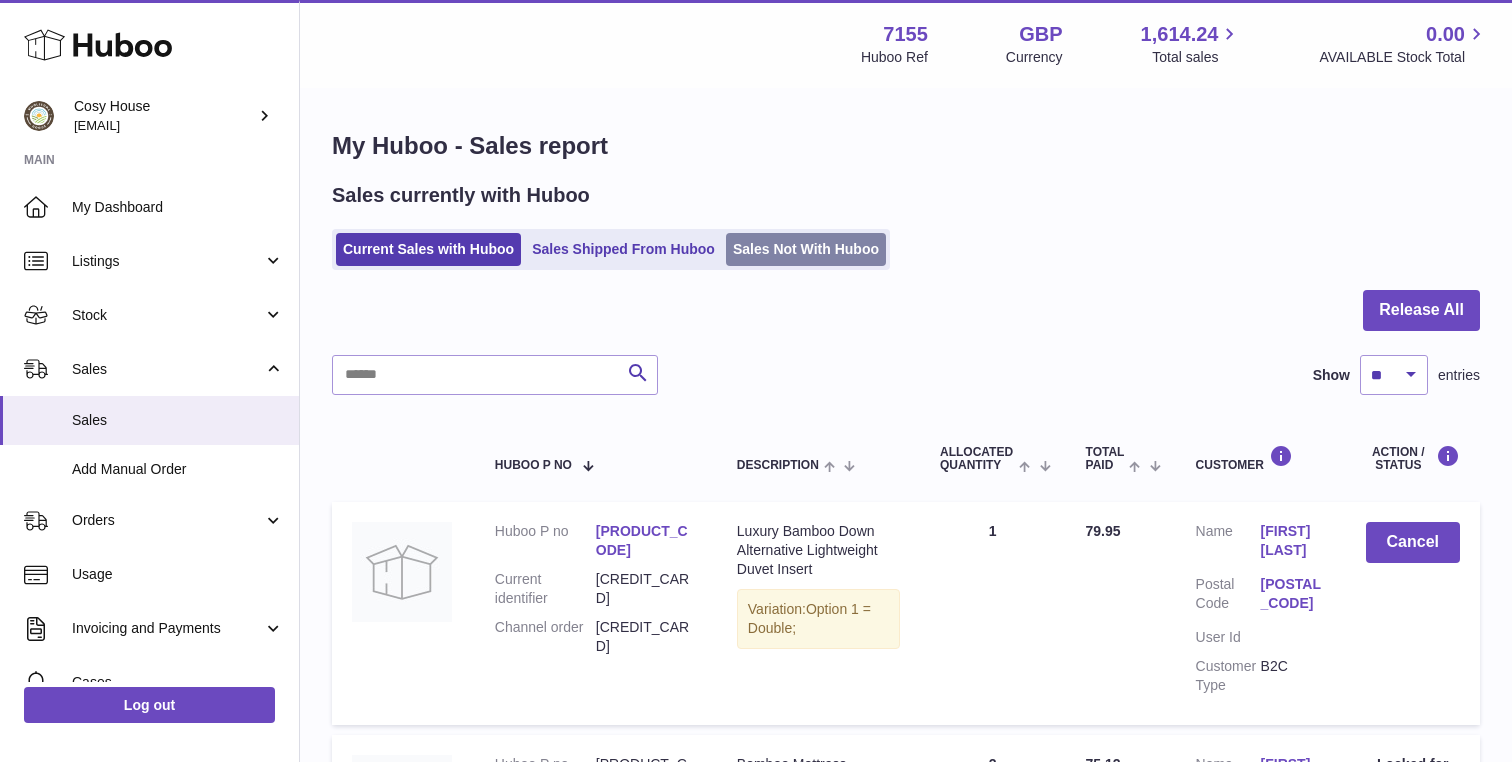 click on "Sales Not With Huboo" at bounding box center (806, 249) 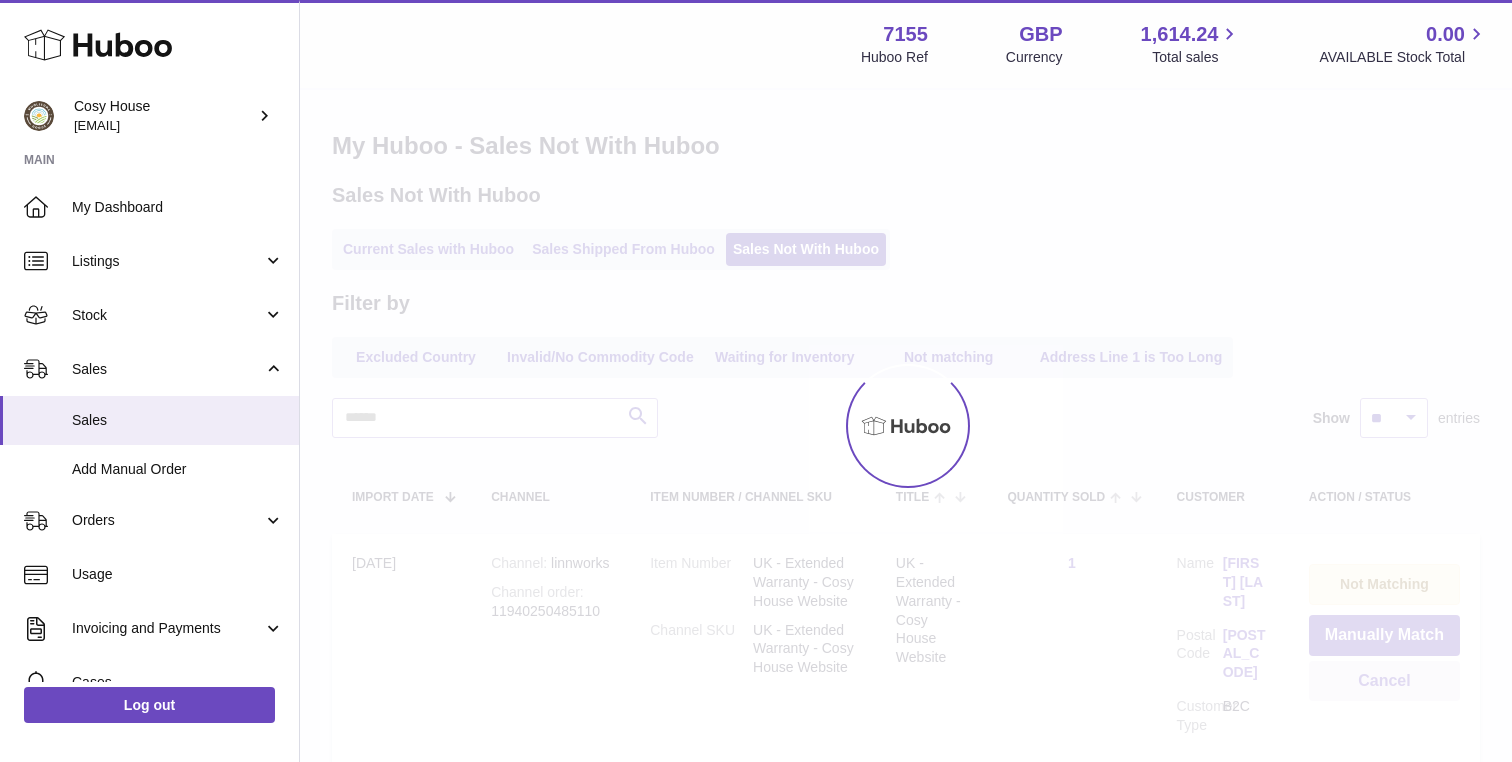 scroll, scrollTop: 0, scrollLeft: 0, axis: both 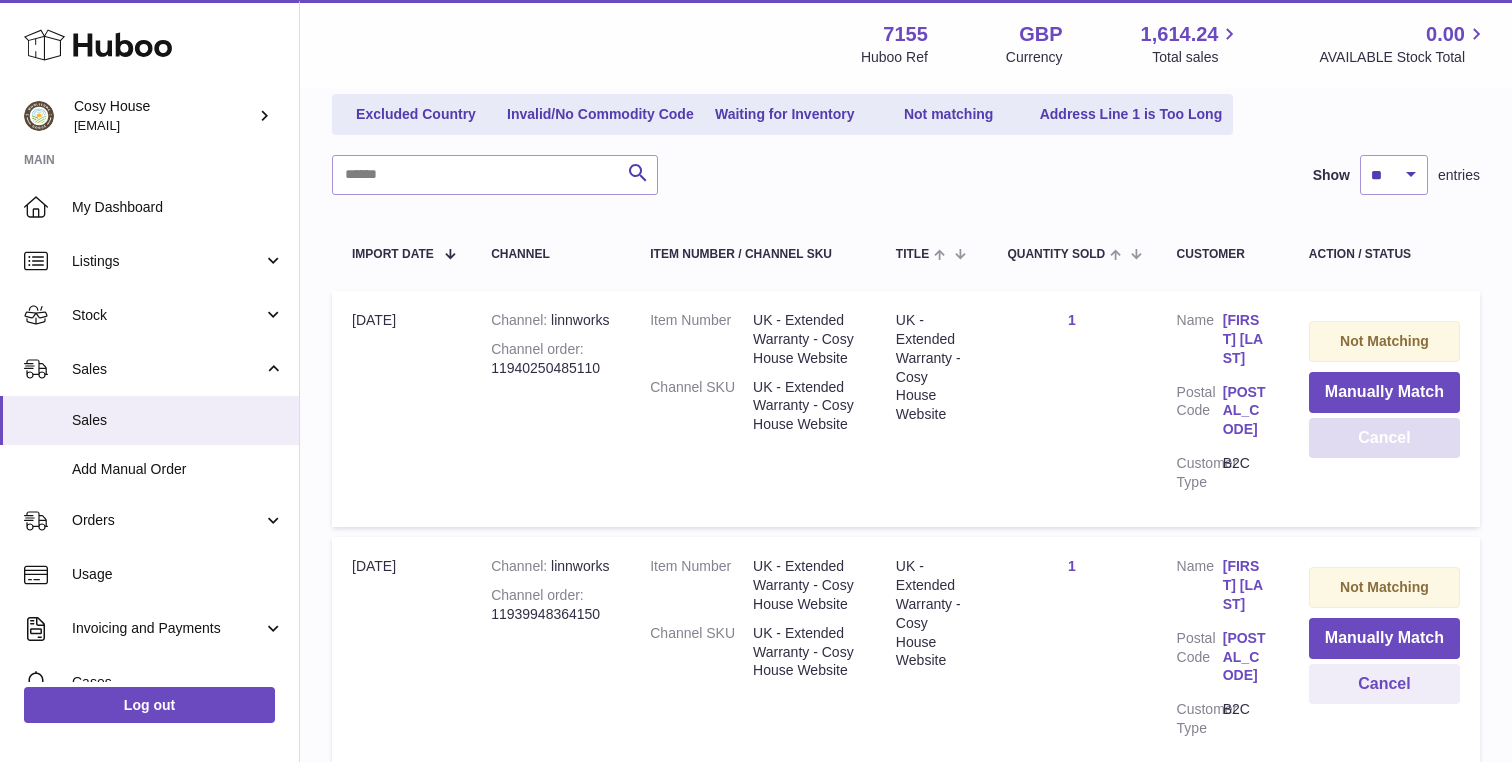 click on "Cancel" at bounding box center [1384, 438] 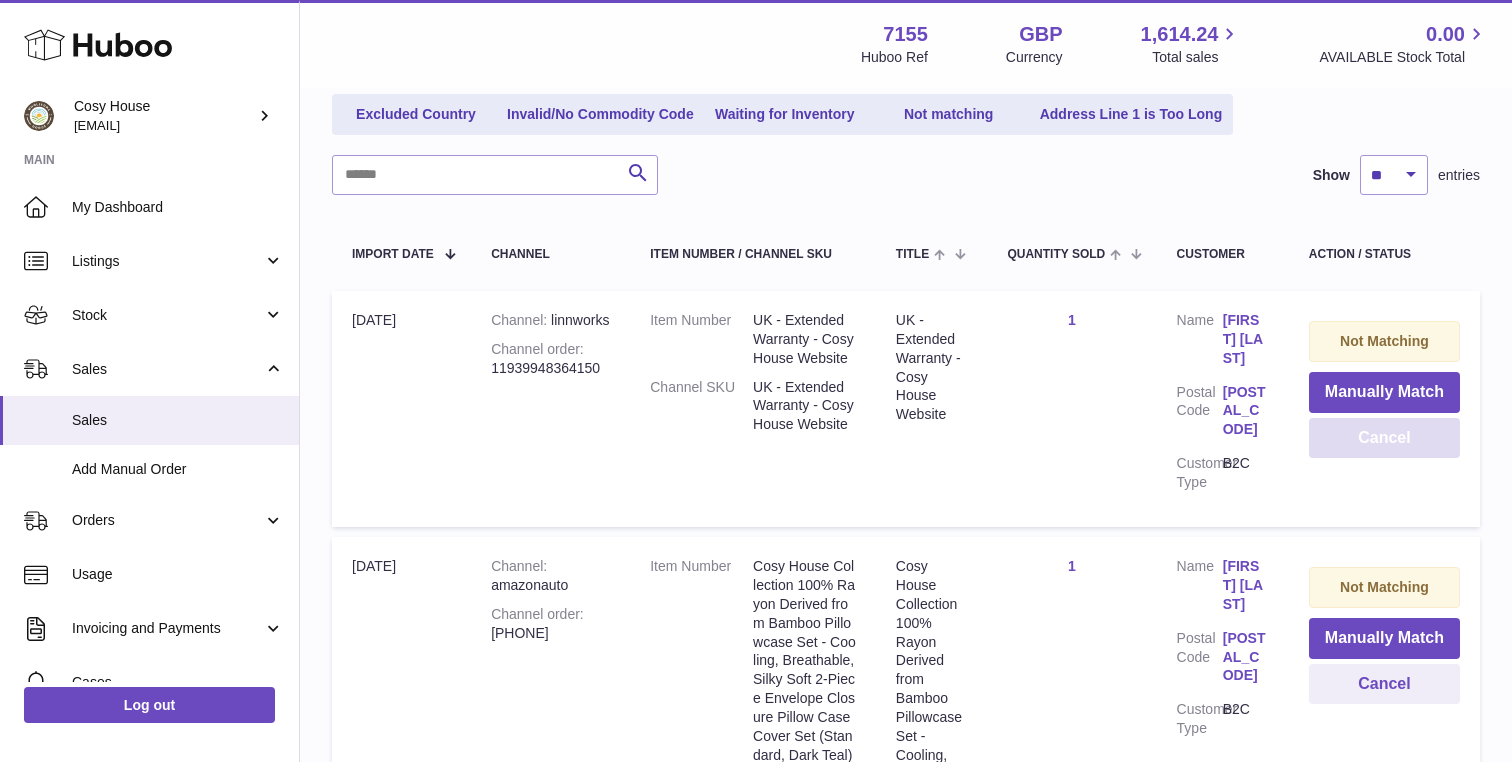 click on "Cancel" at bounding box center [1384, 438] 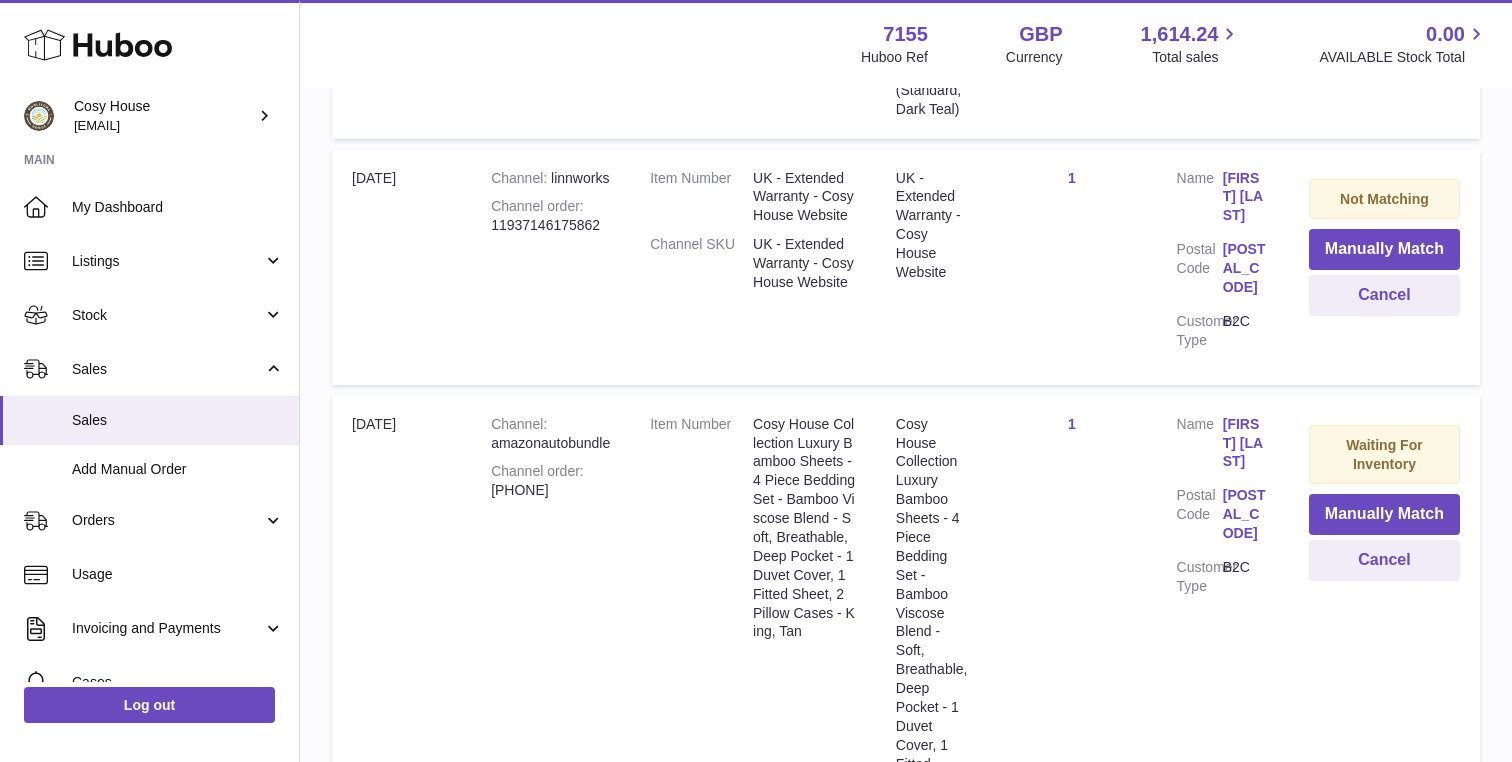 scroll, scrollTop: 828, scrollLeft: 0, axis: vertical 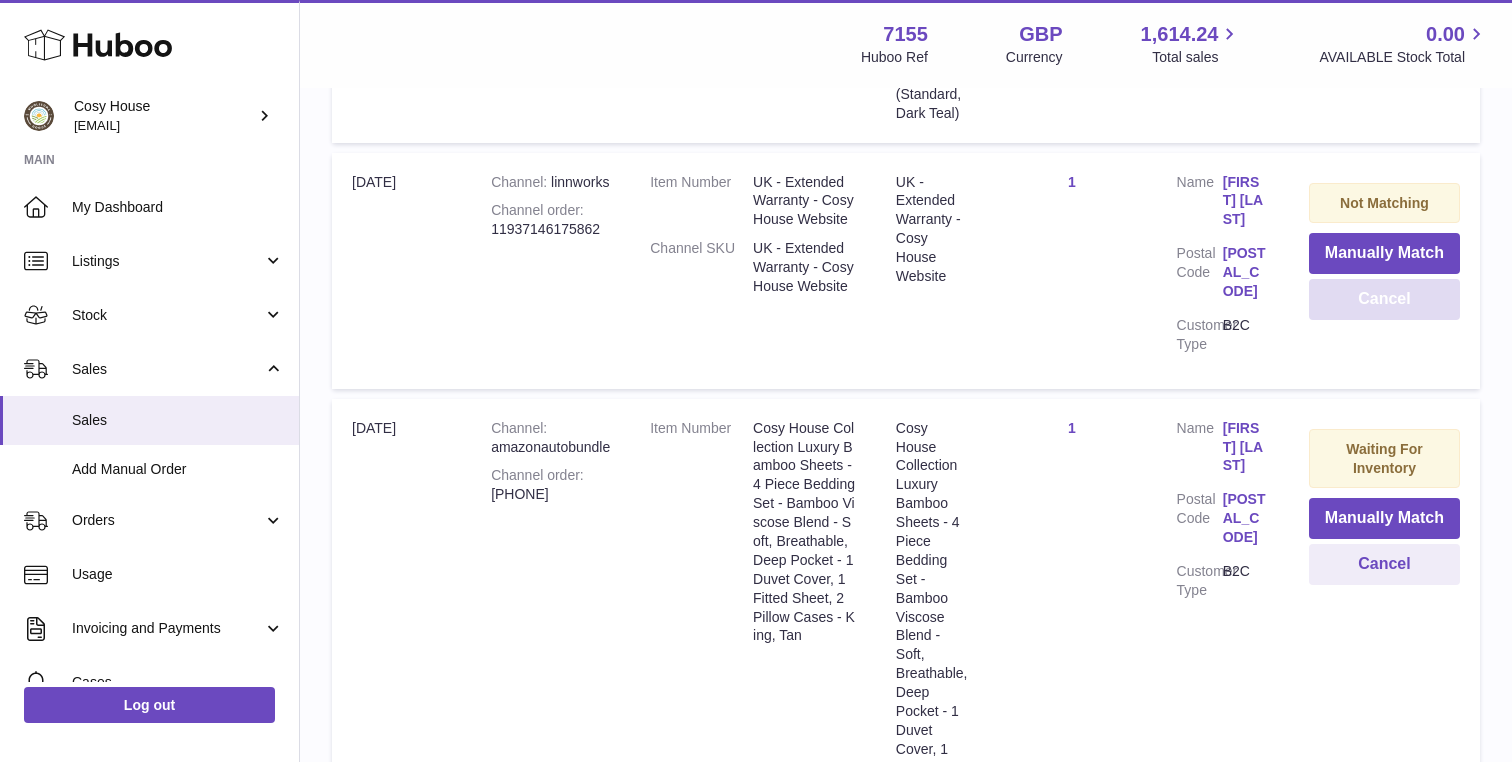 click on "Cancel" at bounding box center [1384, 299] 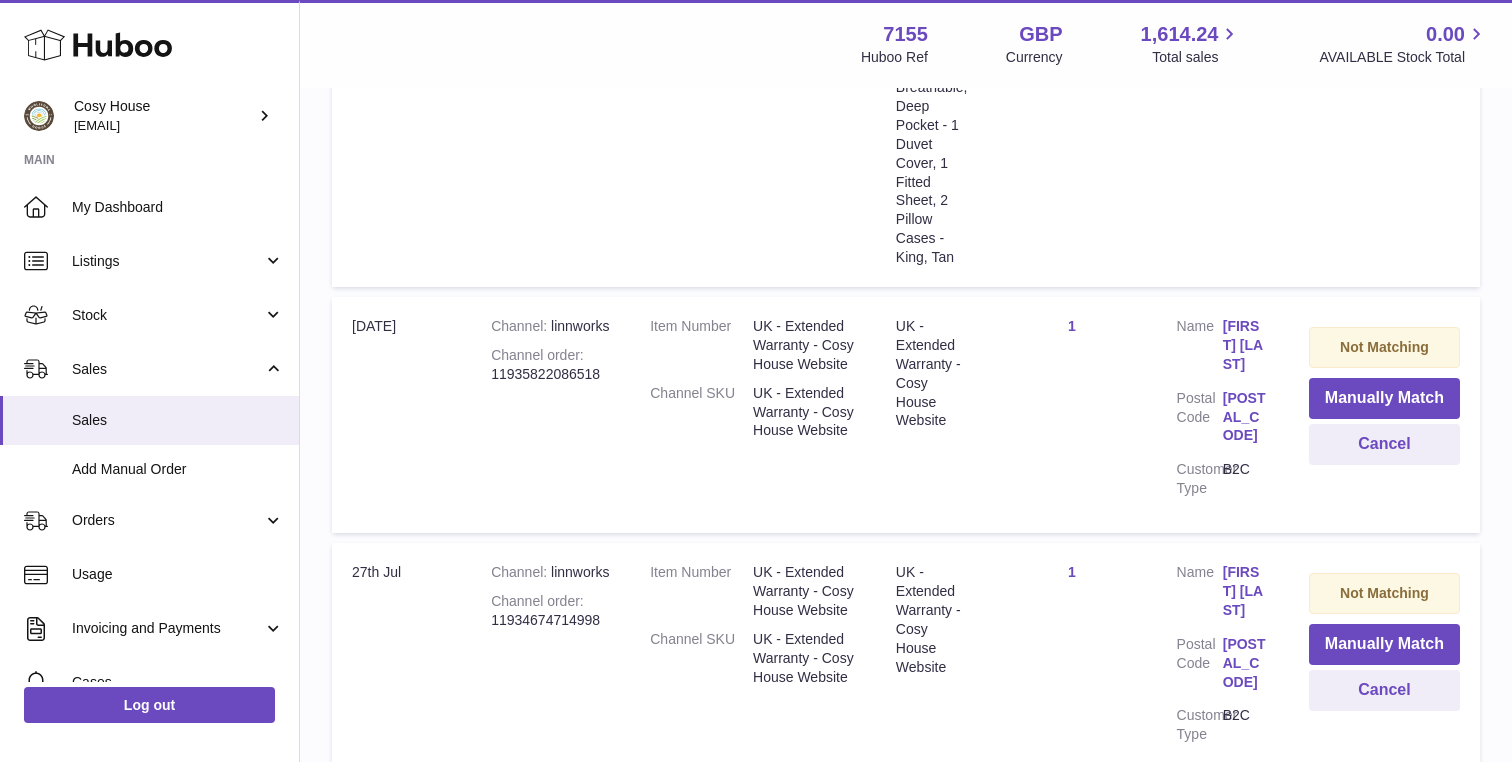 scroll, scrollTop: 1230, scrollLeft: 0, axis: vertical 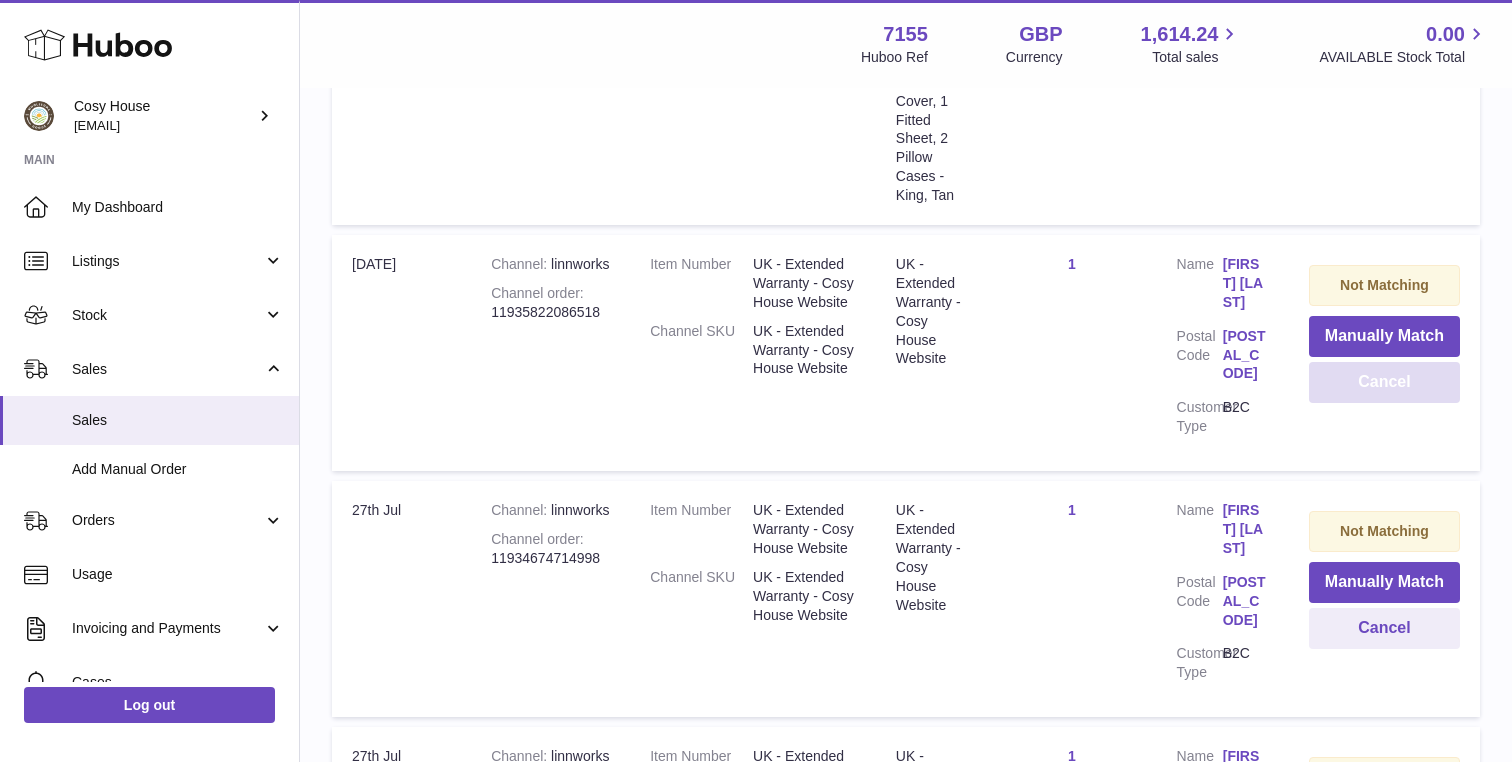 click on "Cancel" at bounding box center (1384, 382) 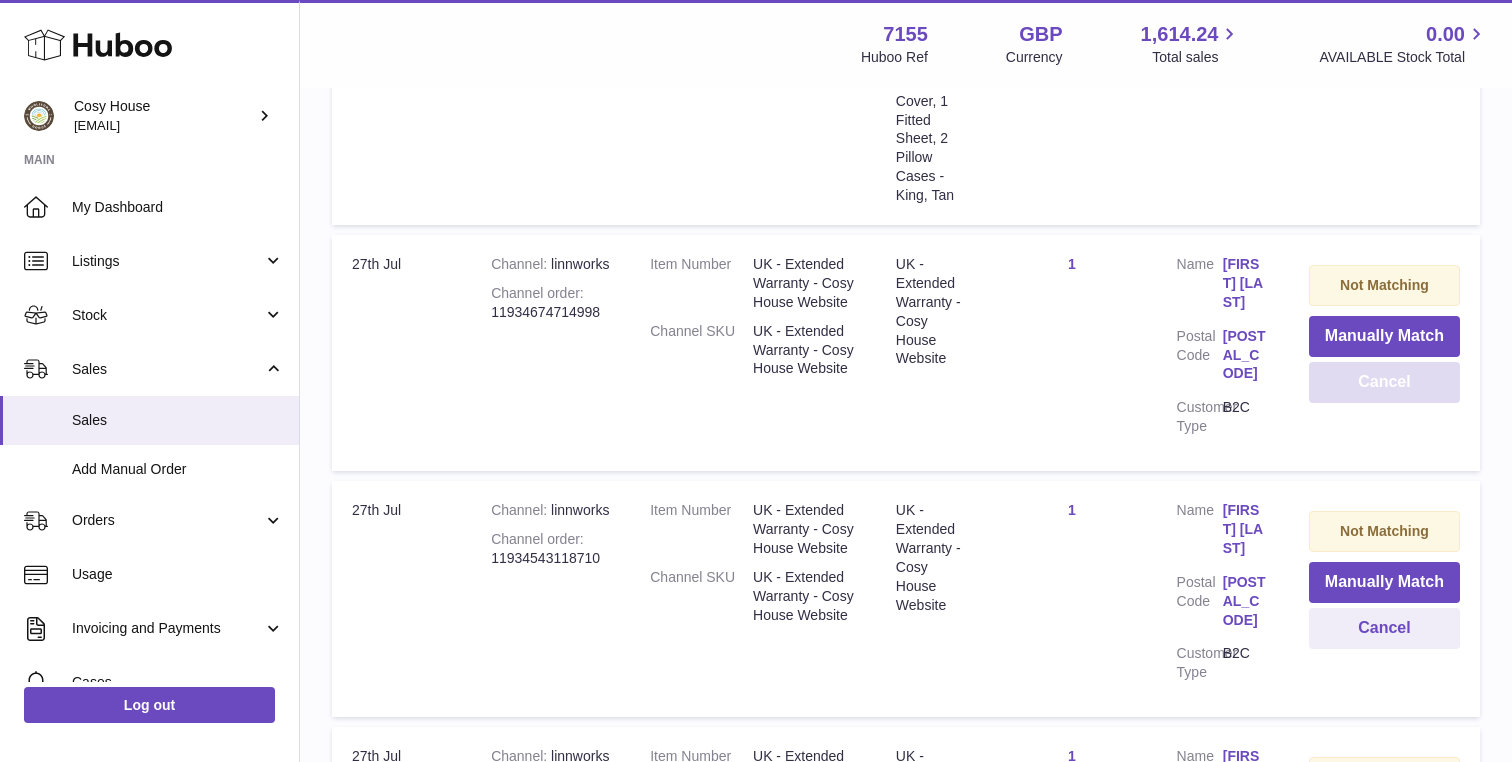 click on "Cancel" at bounding box center (1384, 382) 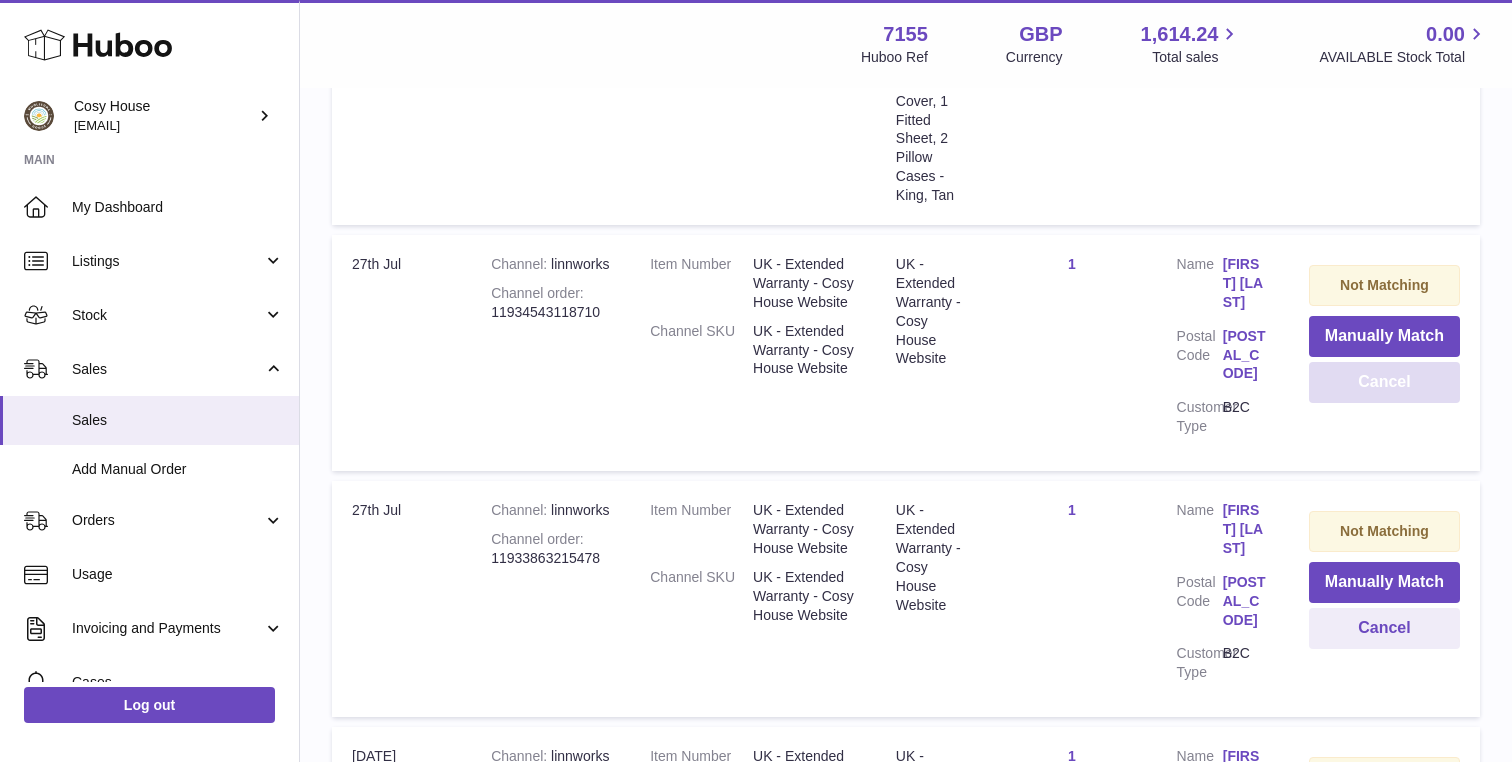 click on "Cancel" at bounding box center (1384, 382) 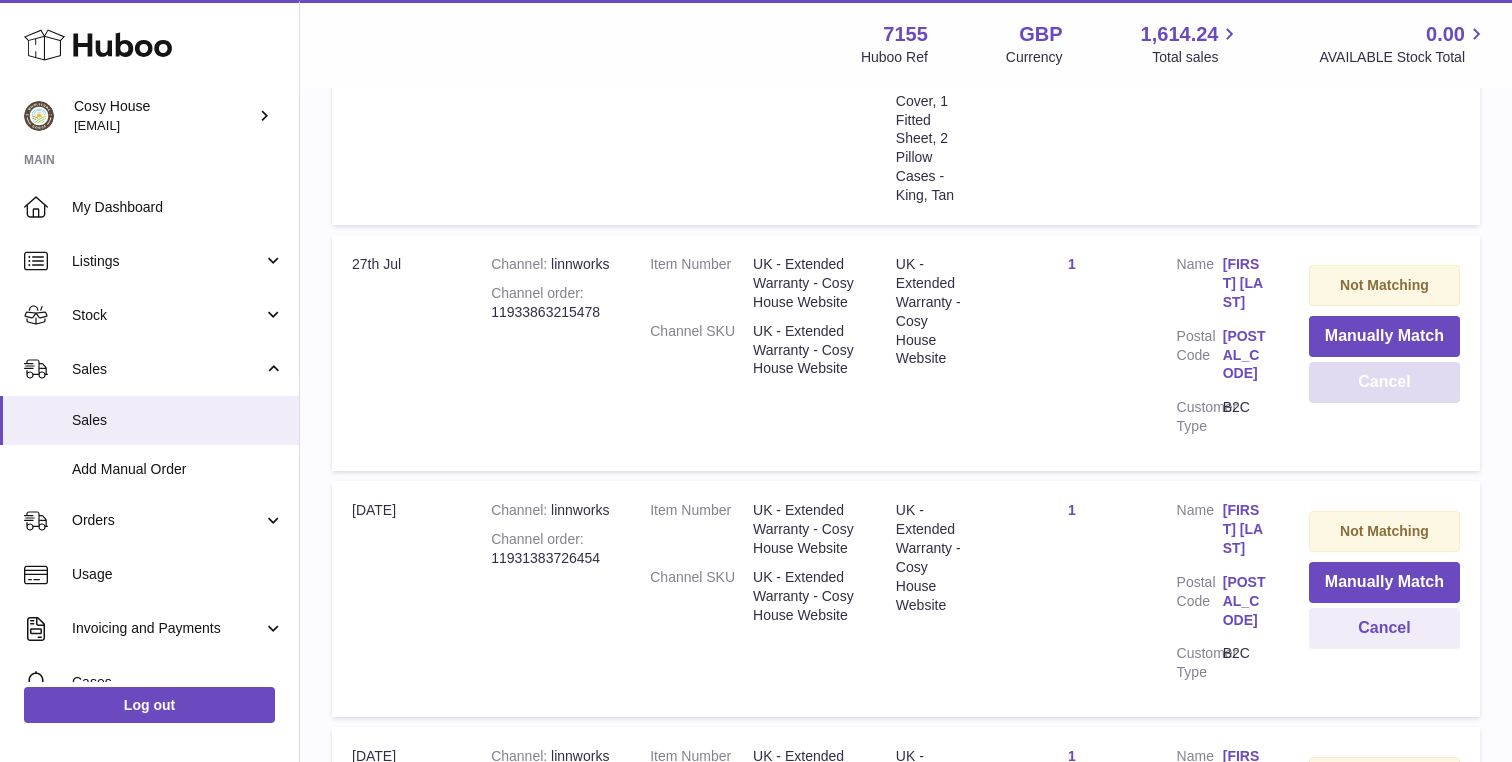 click on "Cancel" at bounding box center (1384, 382) 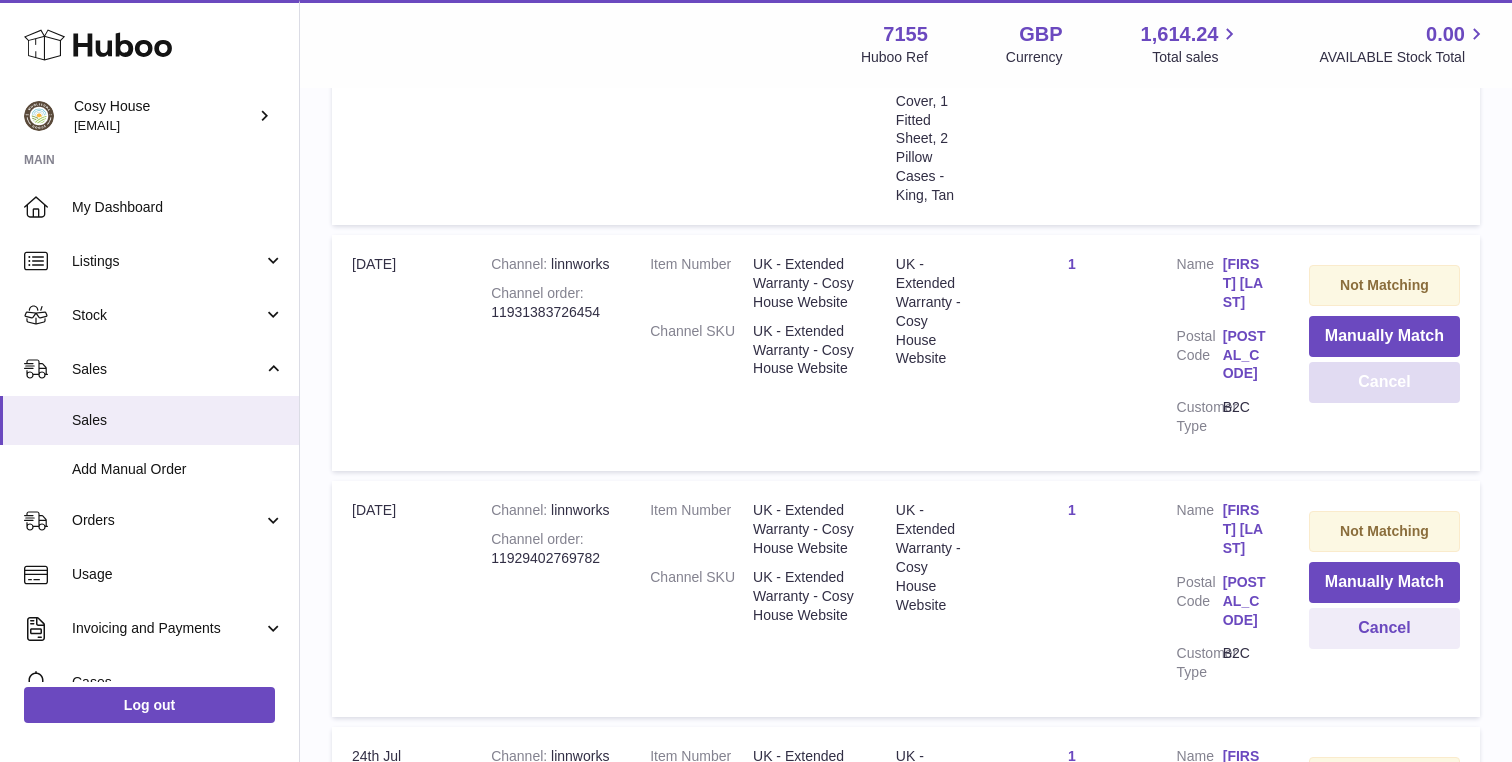 click on "Cancel" at bounding box center (1384, 382) 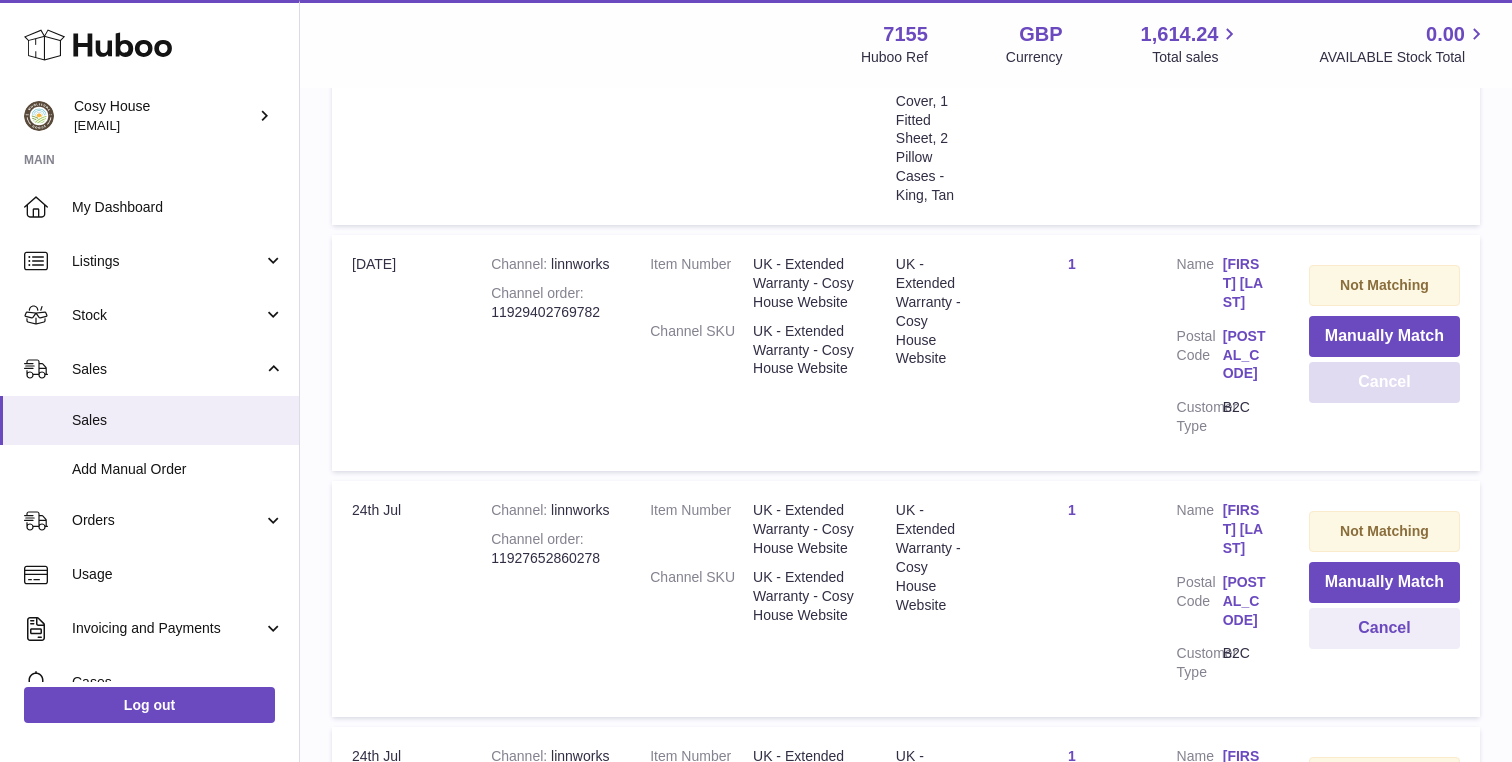 click on "Cancel" at bounding box center [1384, 382] 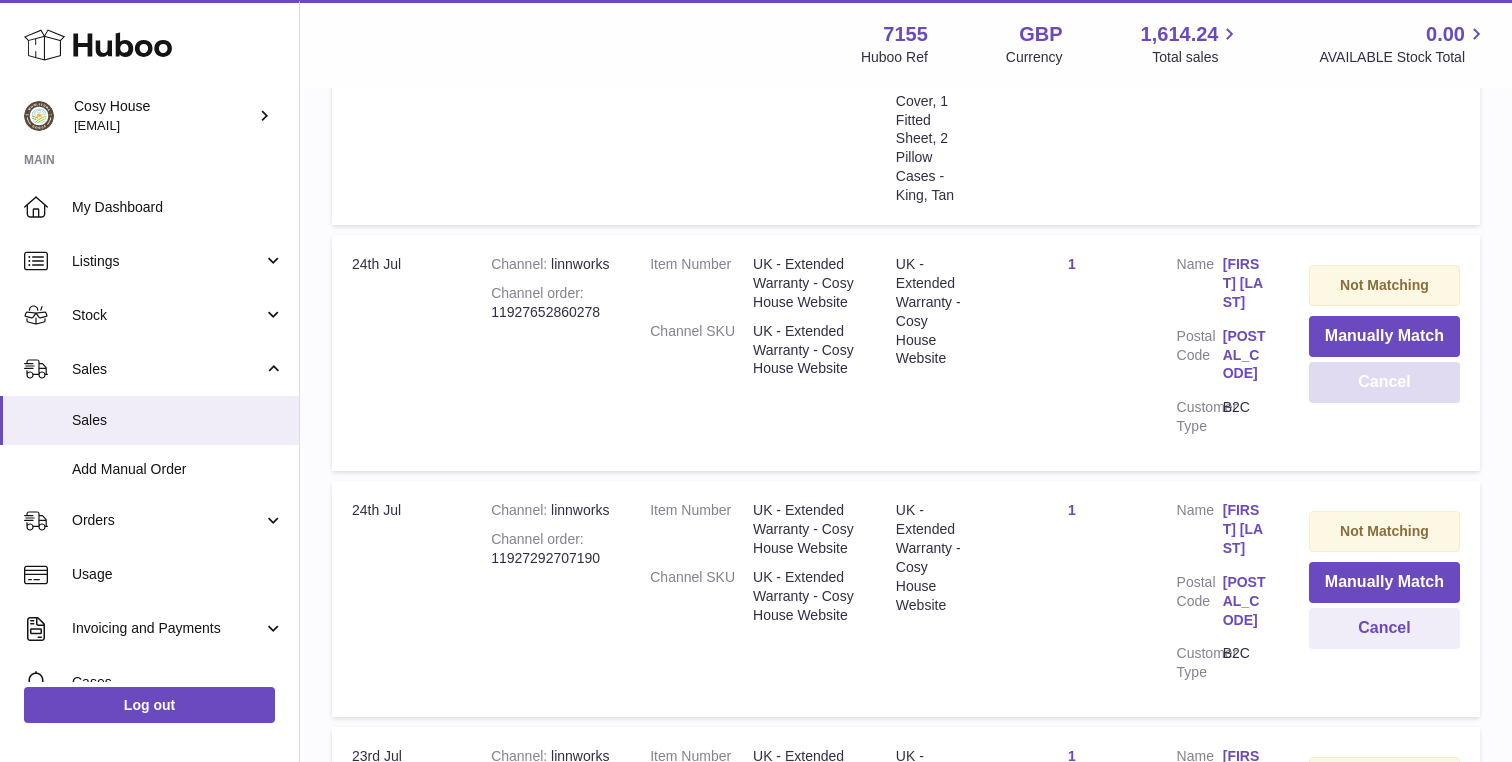 click on "Cancel" at bounding box center [1384, 382] 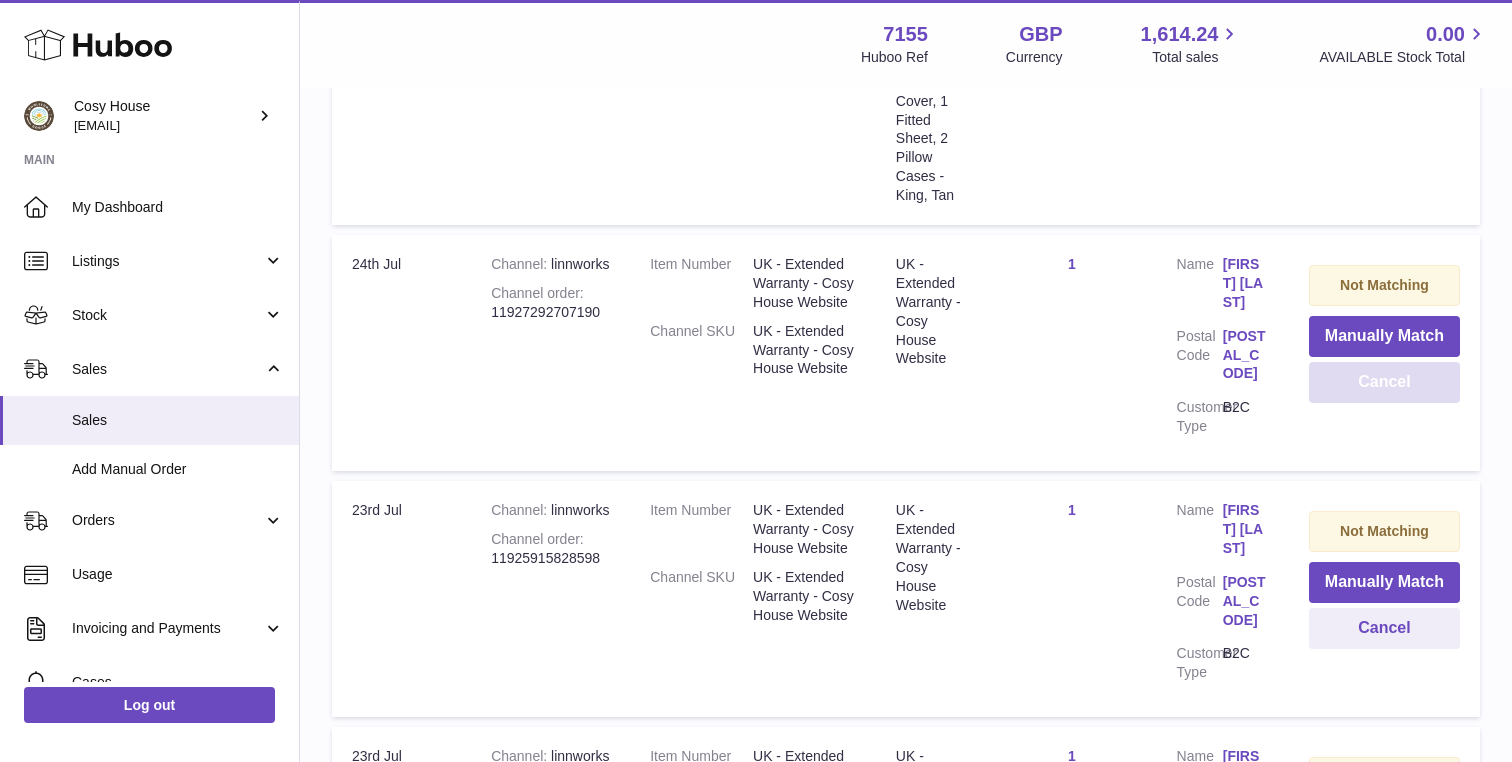click on "Cancel" at bounding box center (1384, 382) 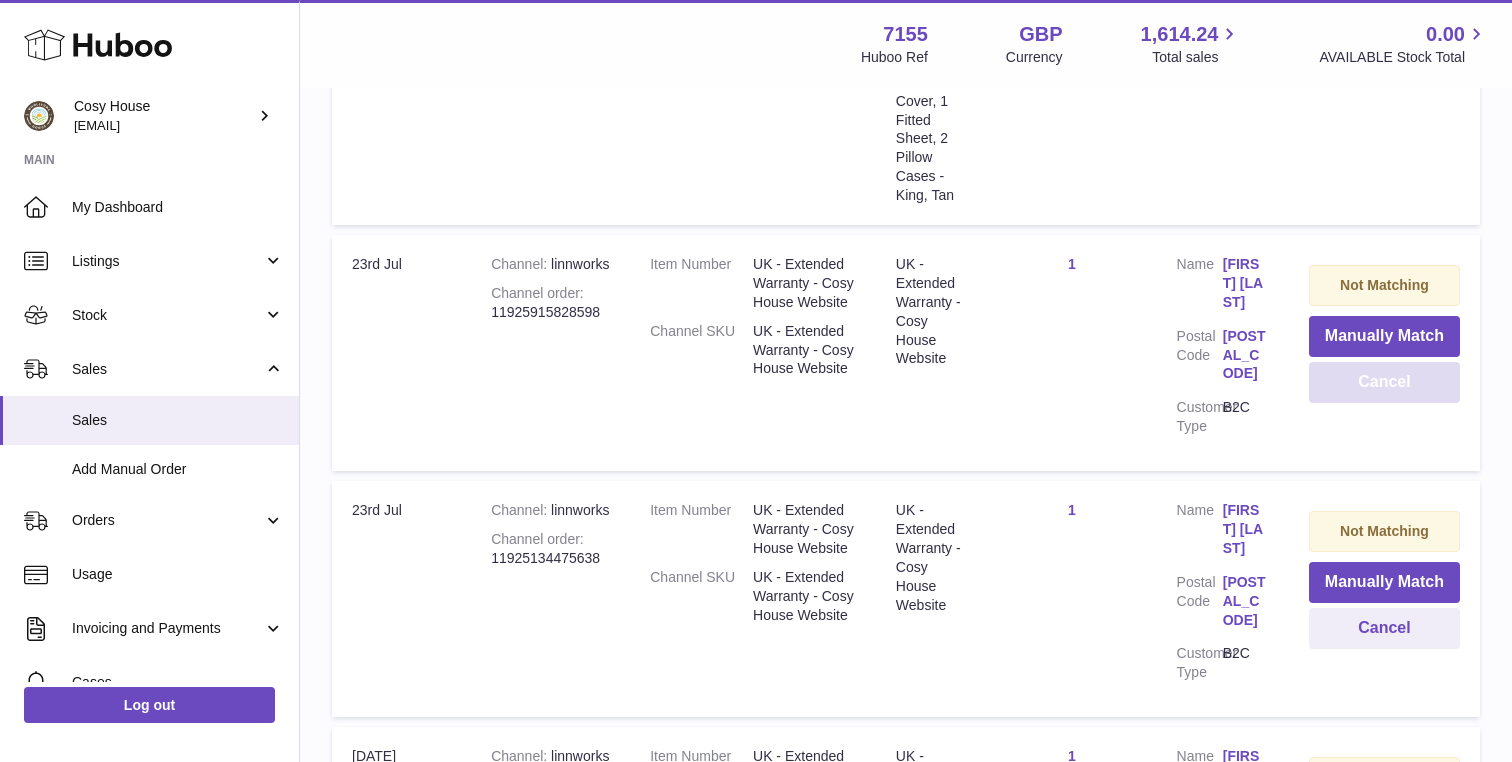 click on "Cancel" at bounding box center (1384, 382) 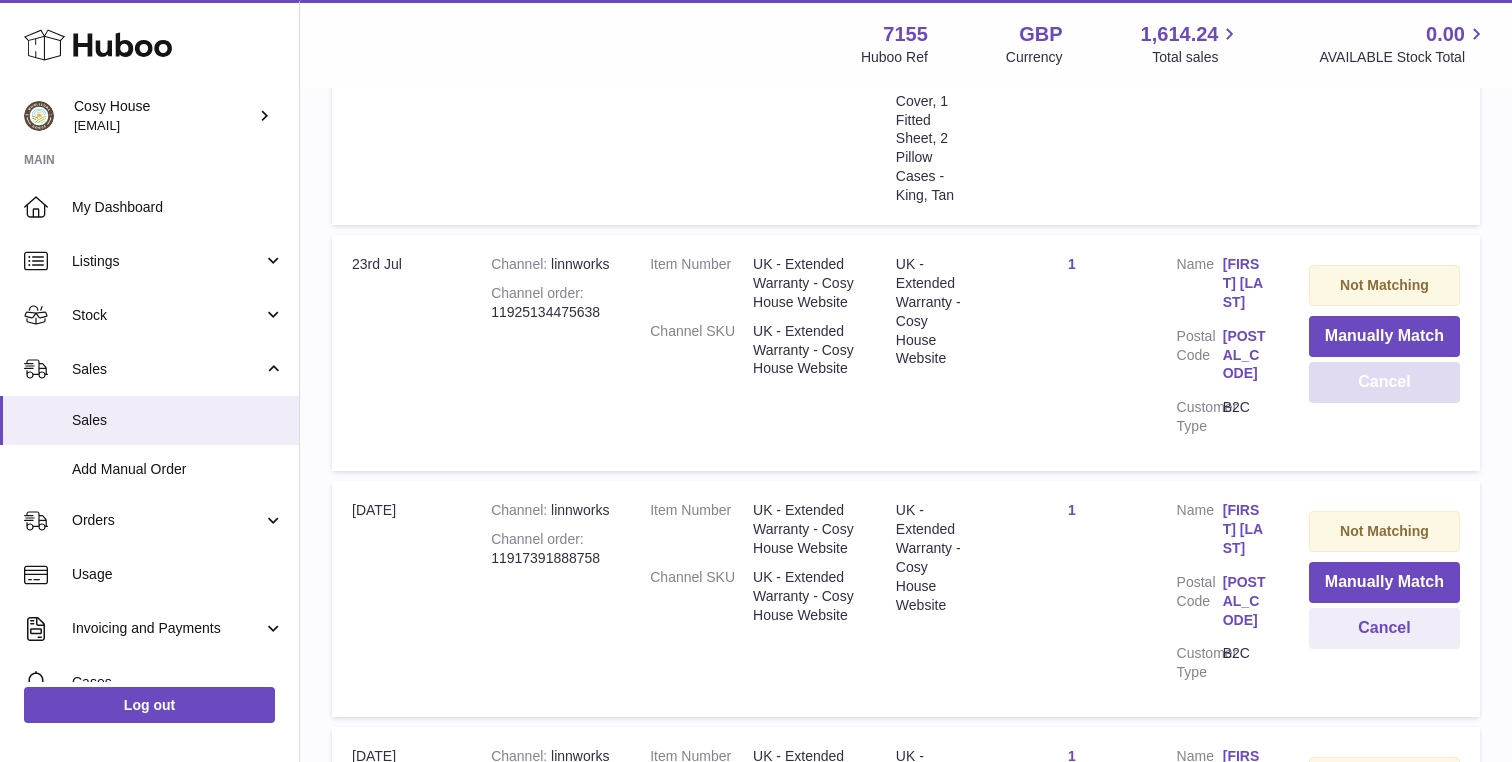 click on "Cancel" at bounding box center (1384, 382) 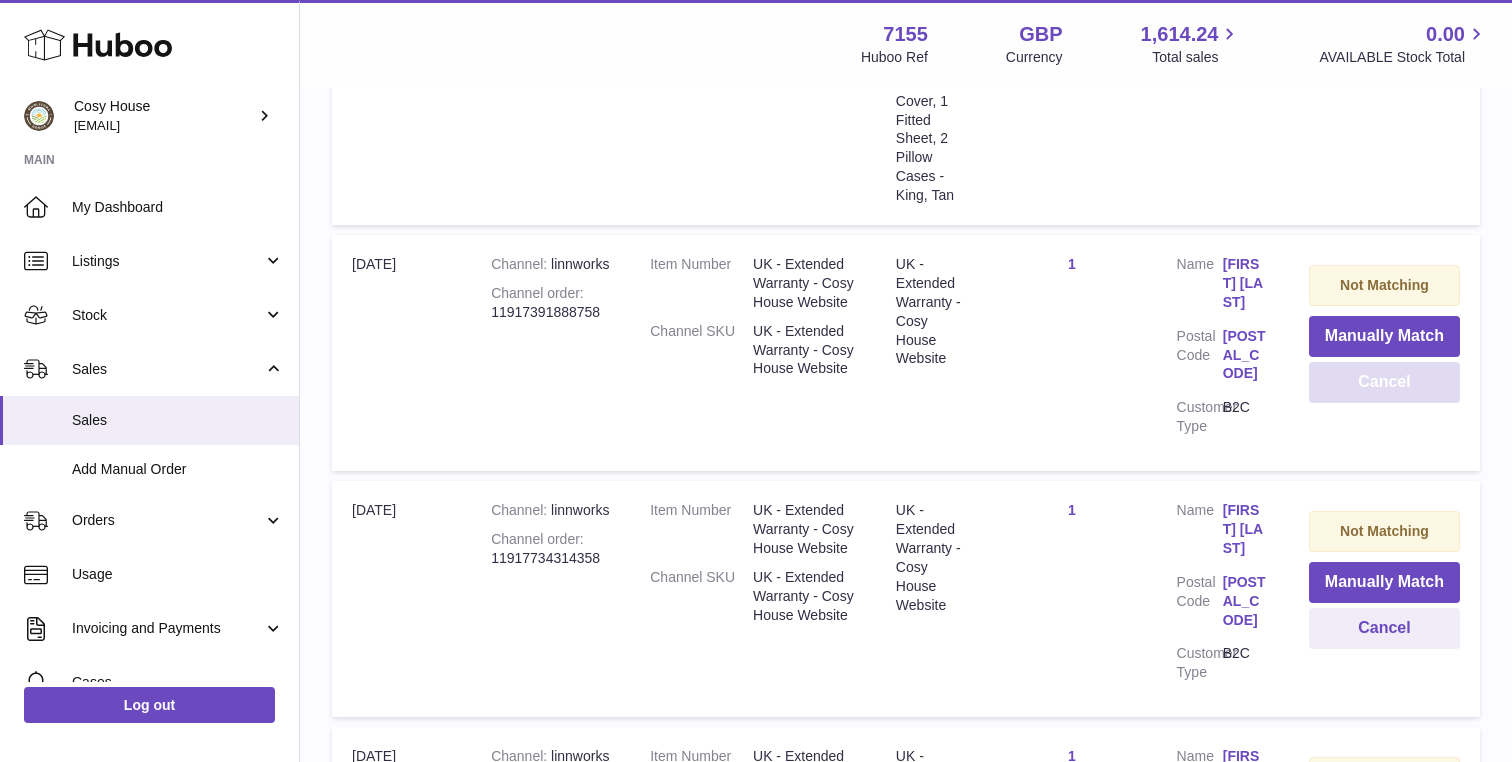 click on "Cancel" at bounding box center [1384, 382] 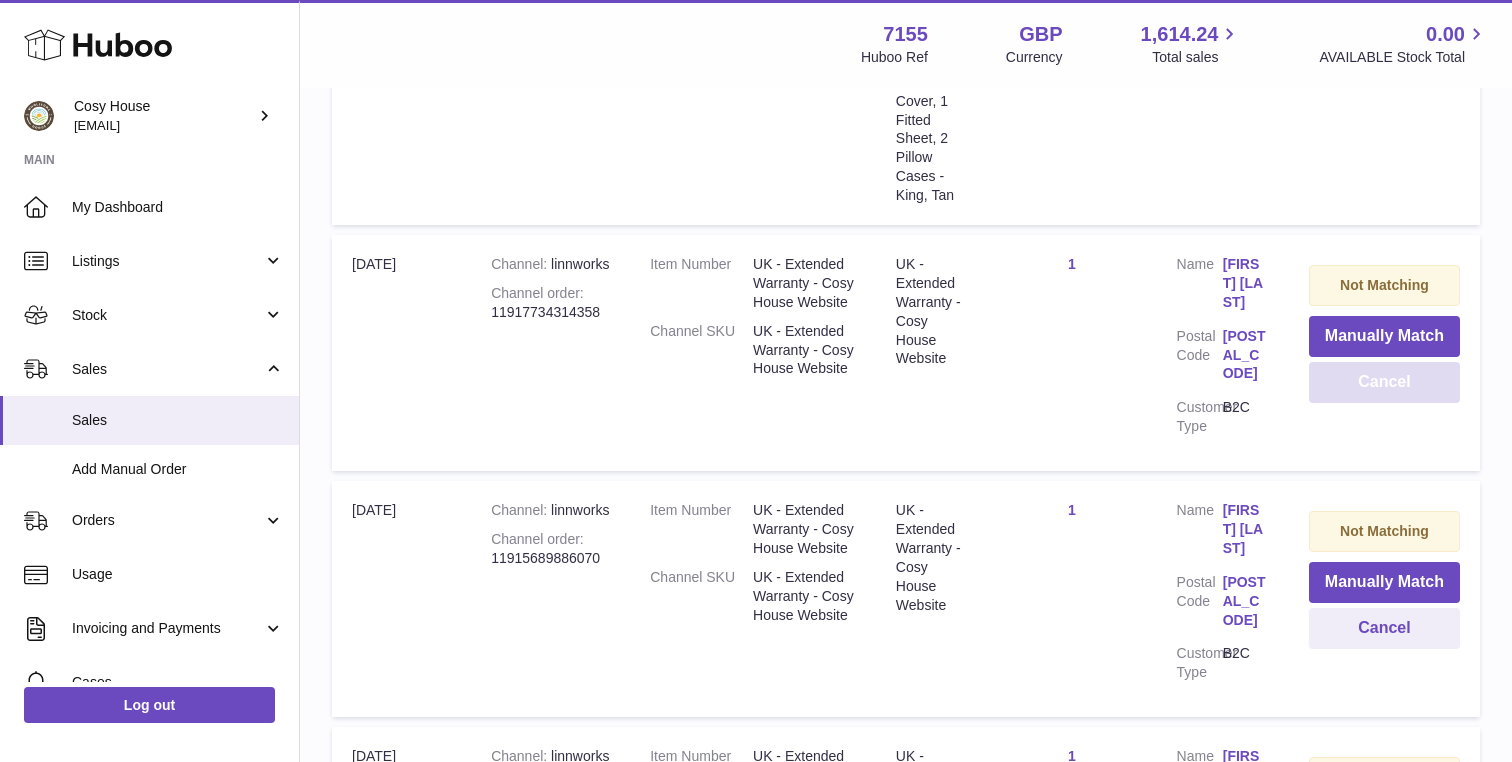 click on "Cancel" at bounding box center (1384, 382) 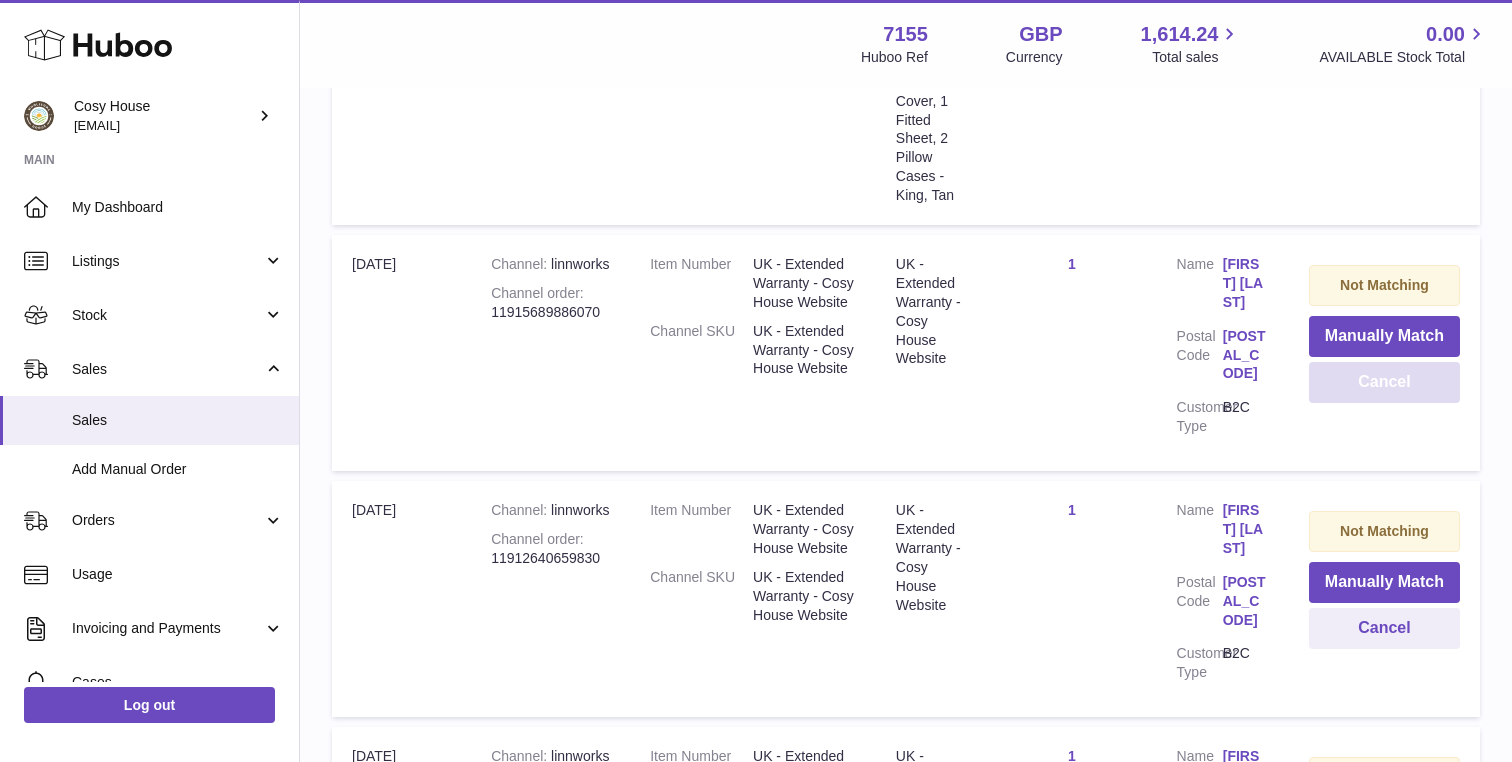 click on "Cancel" at bounding box center [1384, 382] 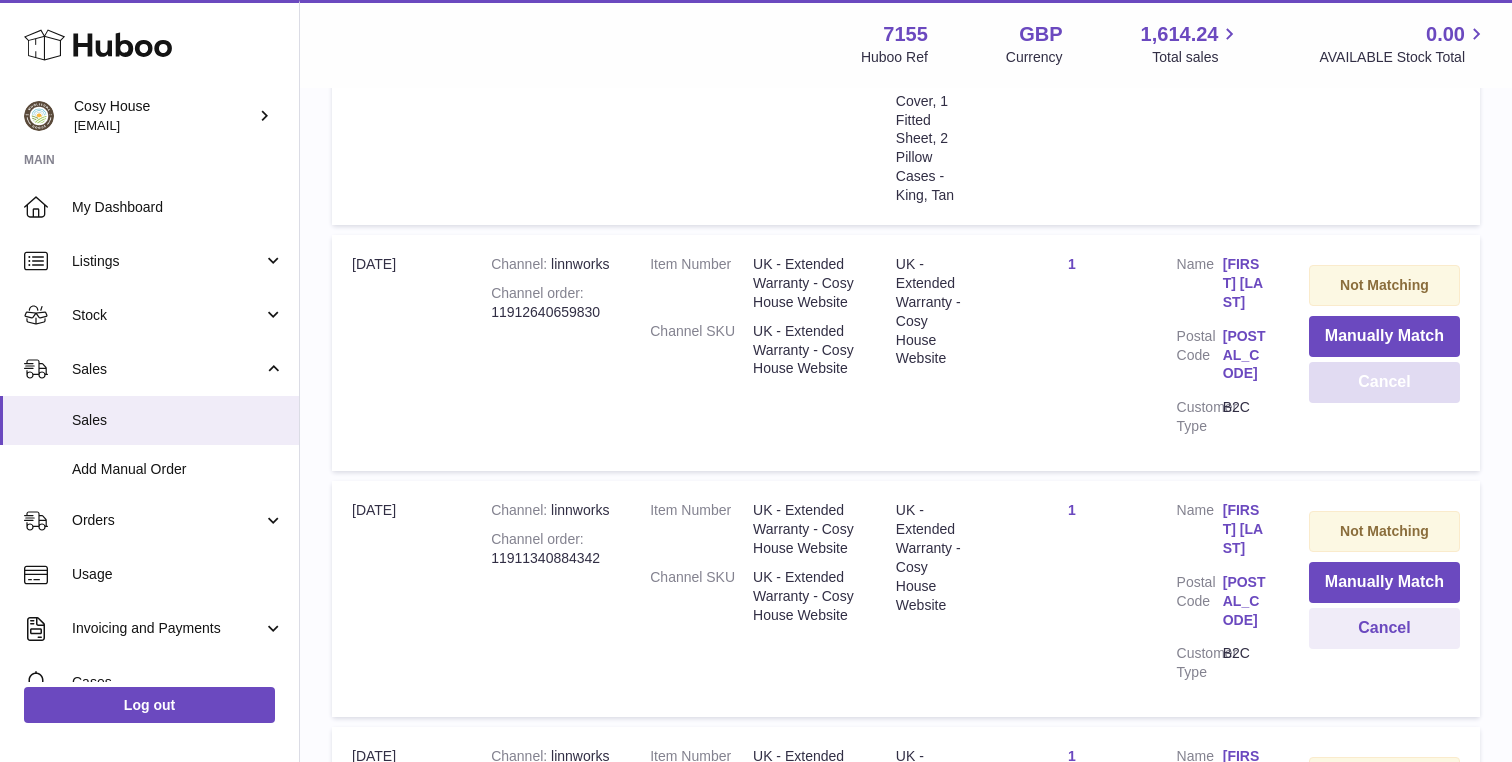 click on "Cancel" at bounding box center (1384, 382) 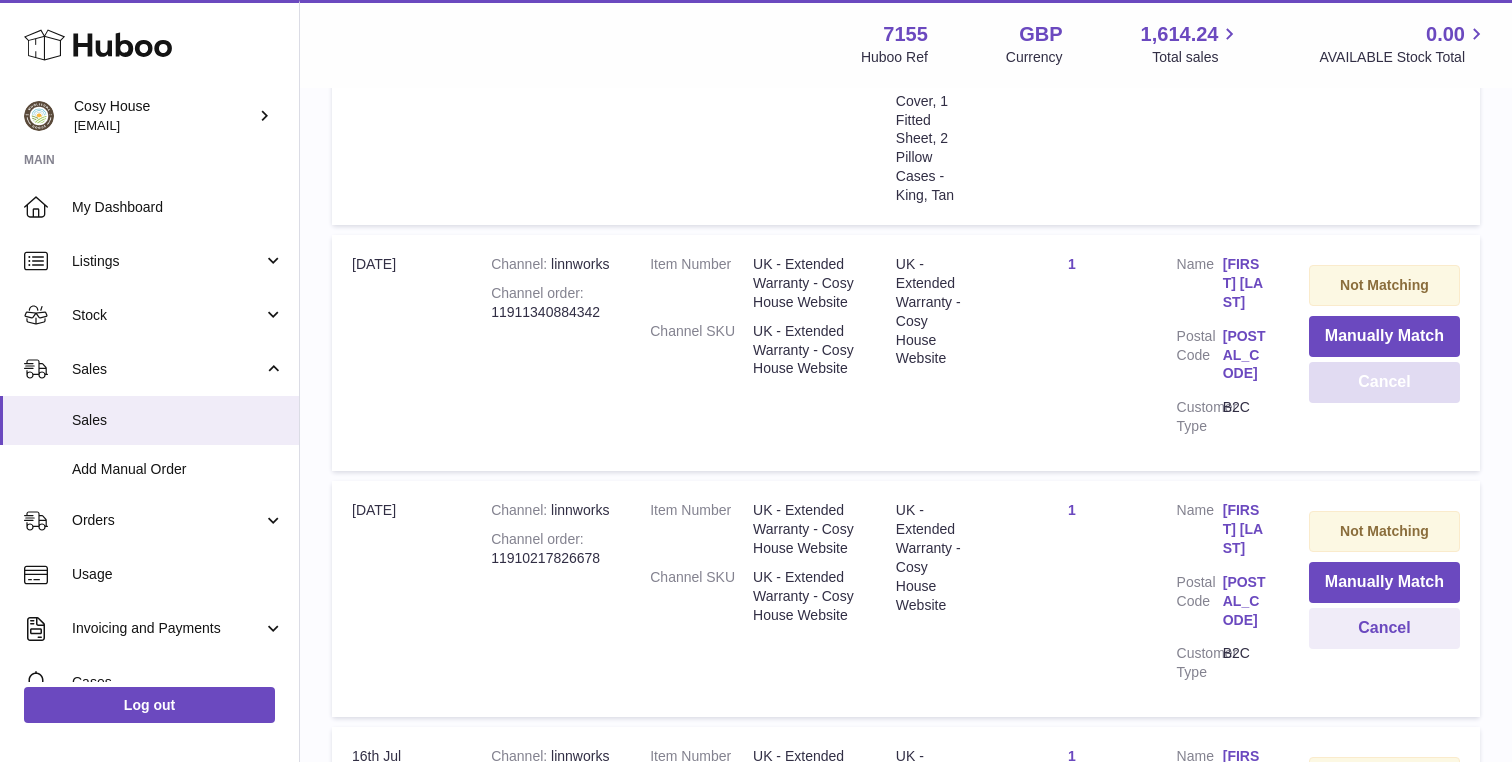 click on "Cancel" at bounding box center [1384, 382] 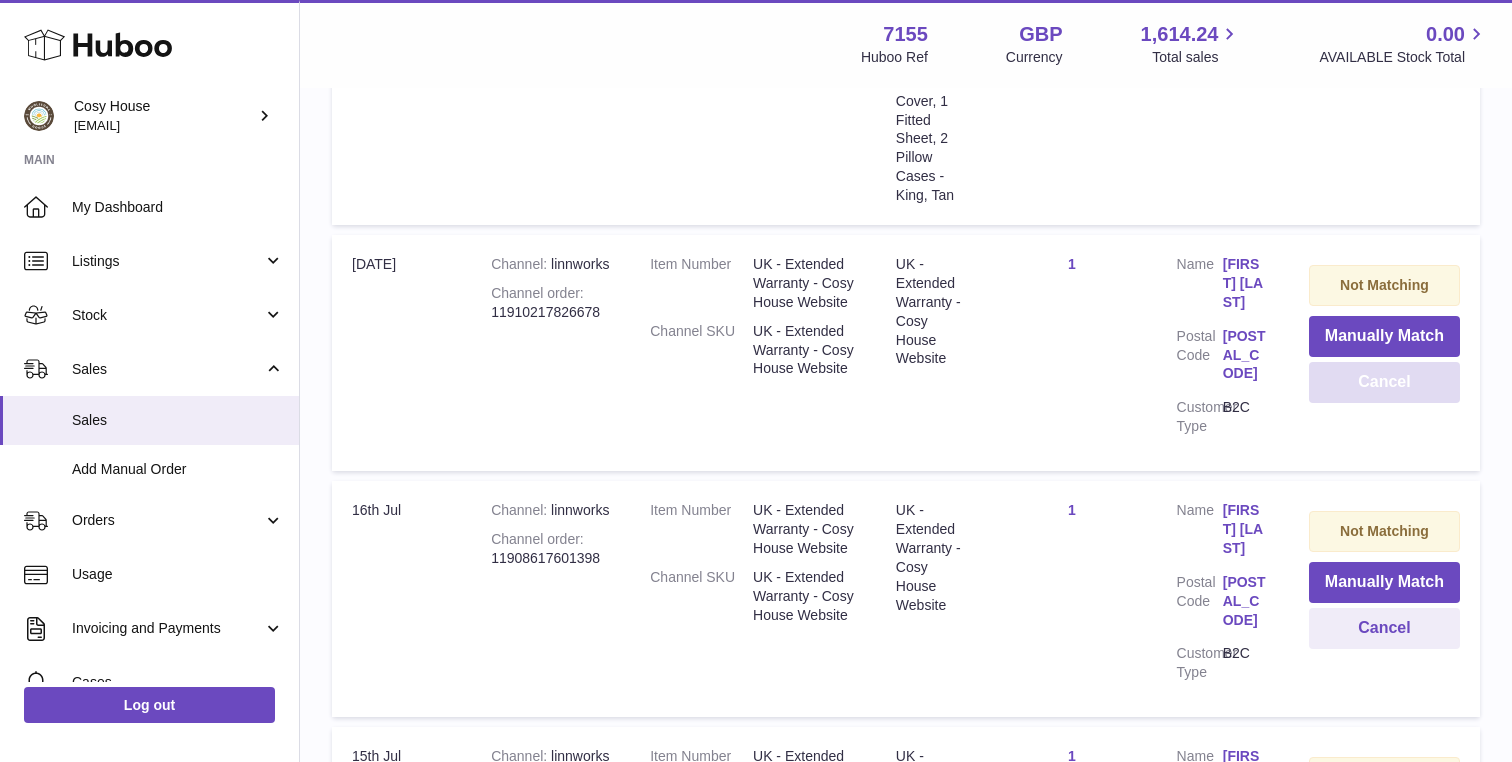 click on "Cancel" at bounding box center (1384, 382) 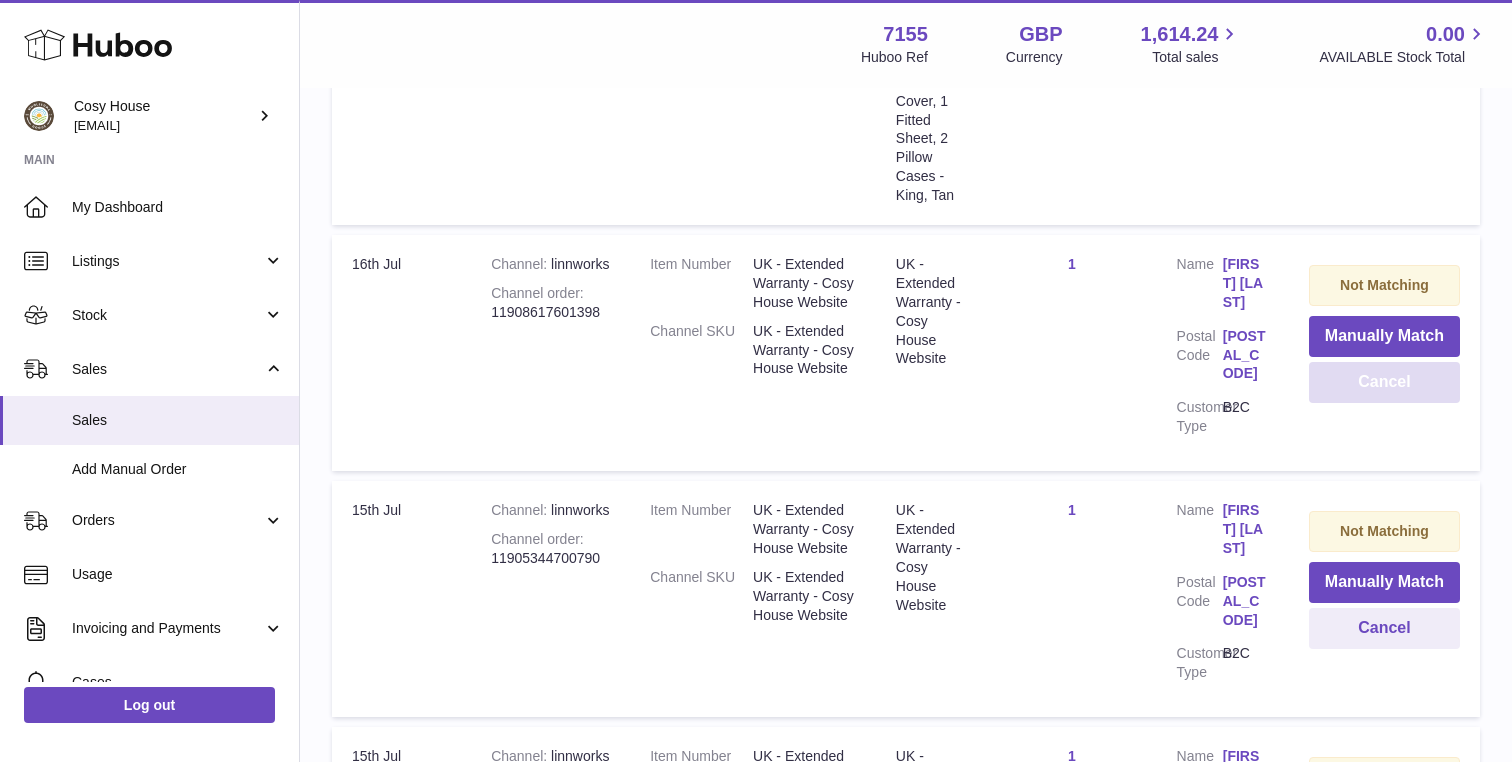 click on "Cancel" at bounding box center [1384, 382] 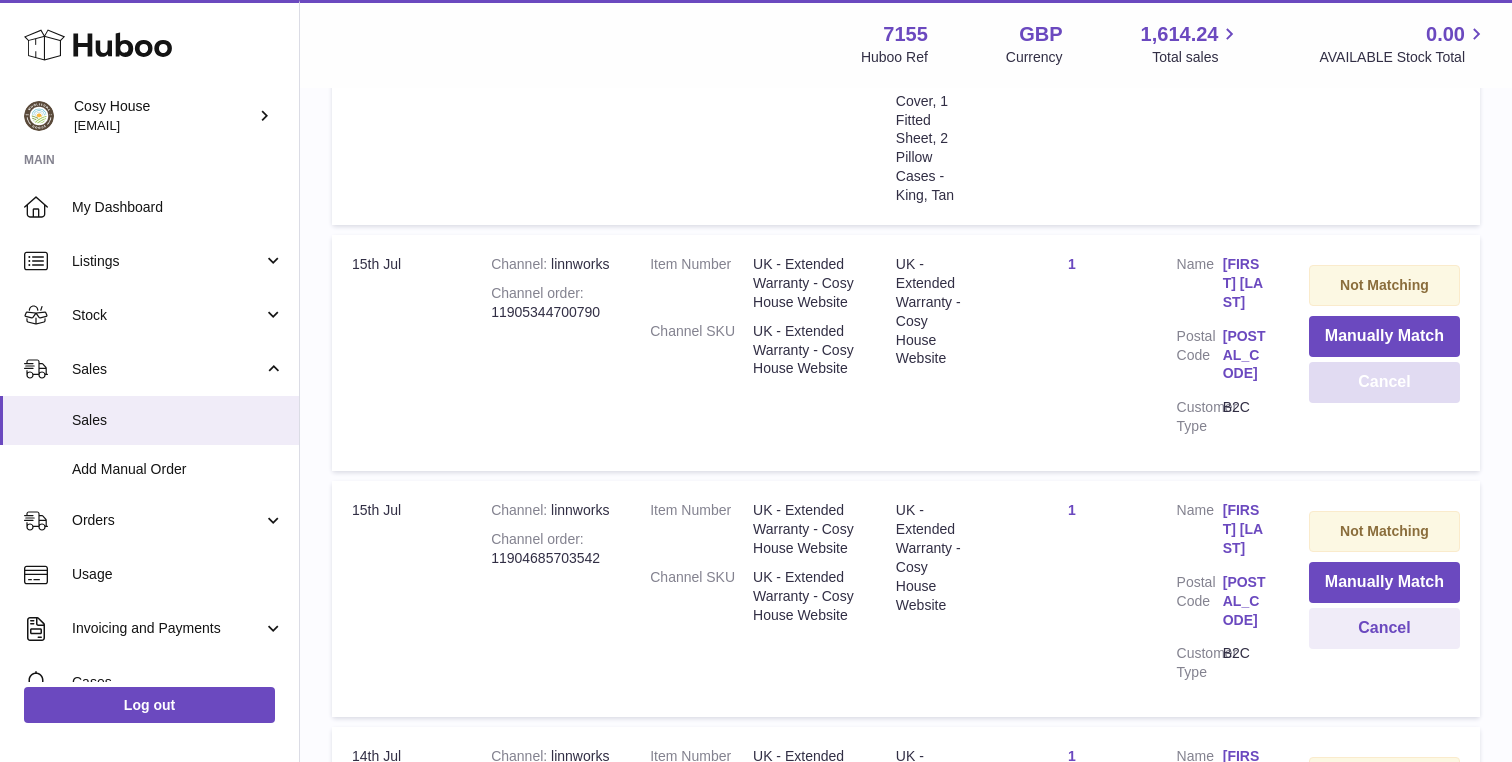 click on "Cancel" at bounding box center (1384, 382) 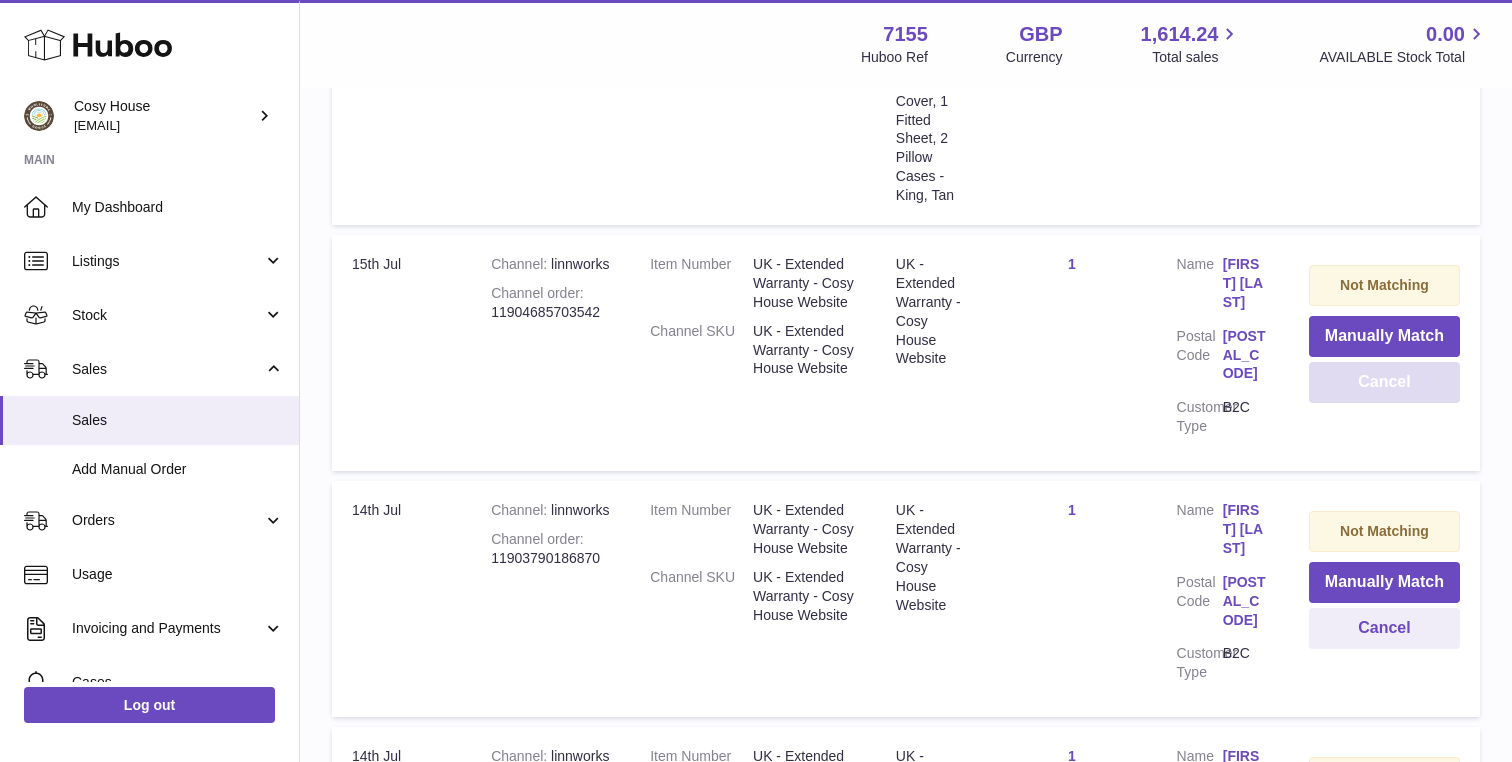 click on "Cancel" at bounding box center (1384, 382) 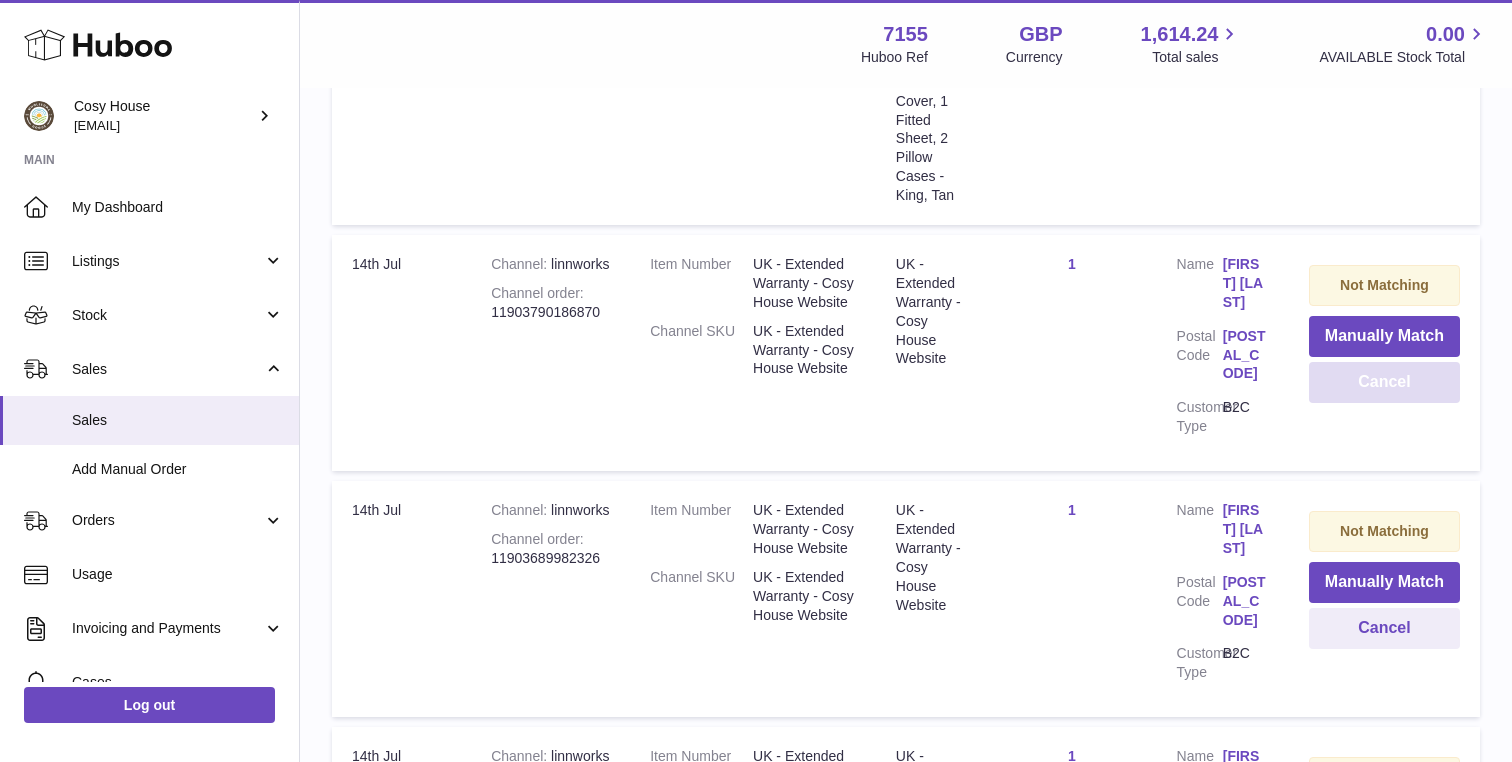 click on "Cancel" at bounding box center (1384, 382) 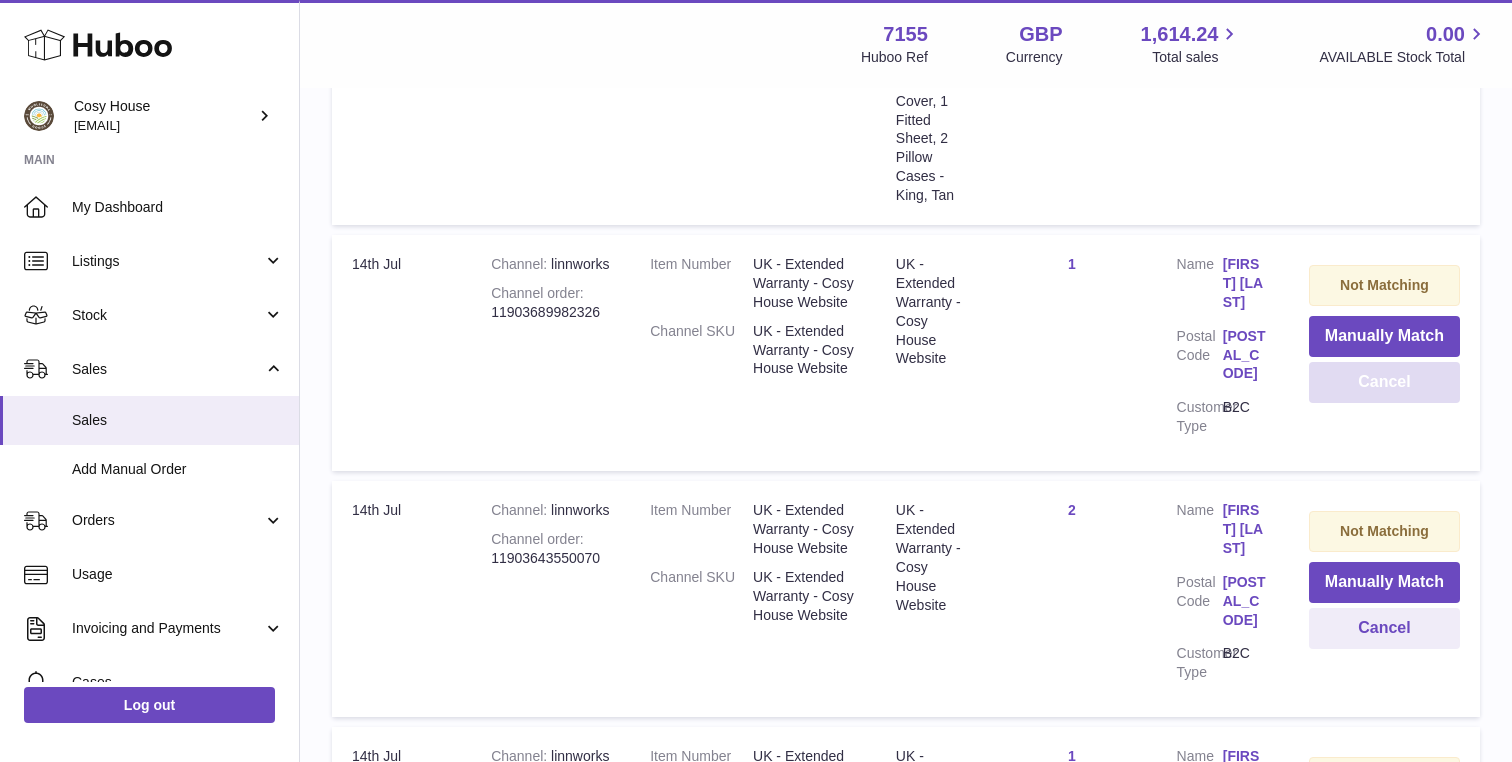 click on "Cancel" at bounding box center (1384, 382) 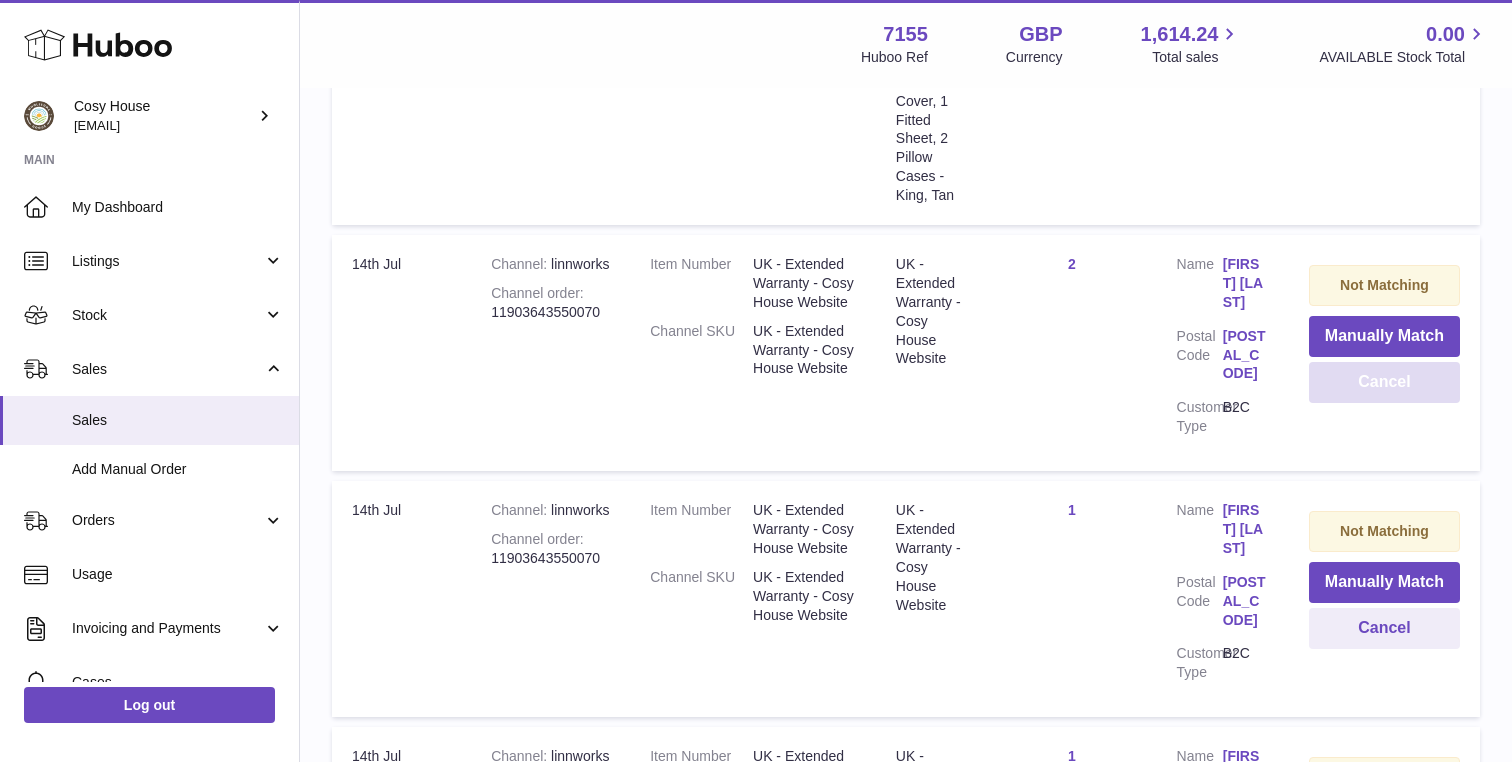 click on "Cancel" at bounding box center (1384, 382) 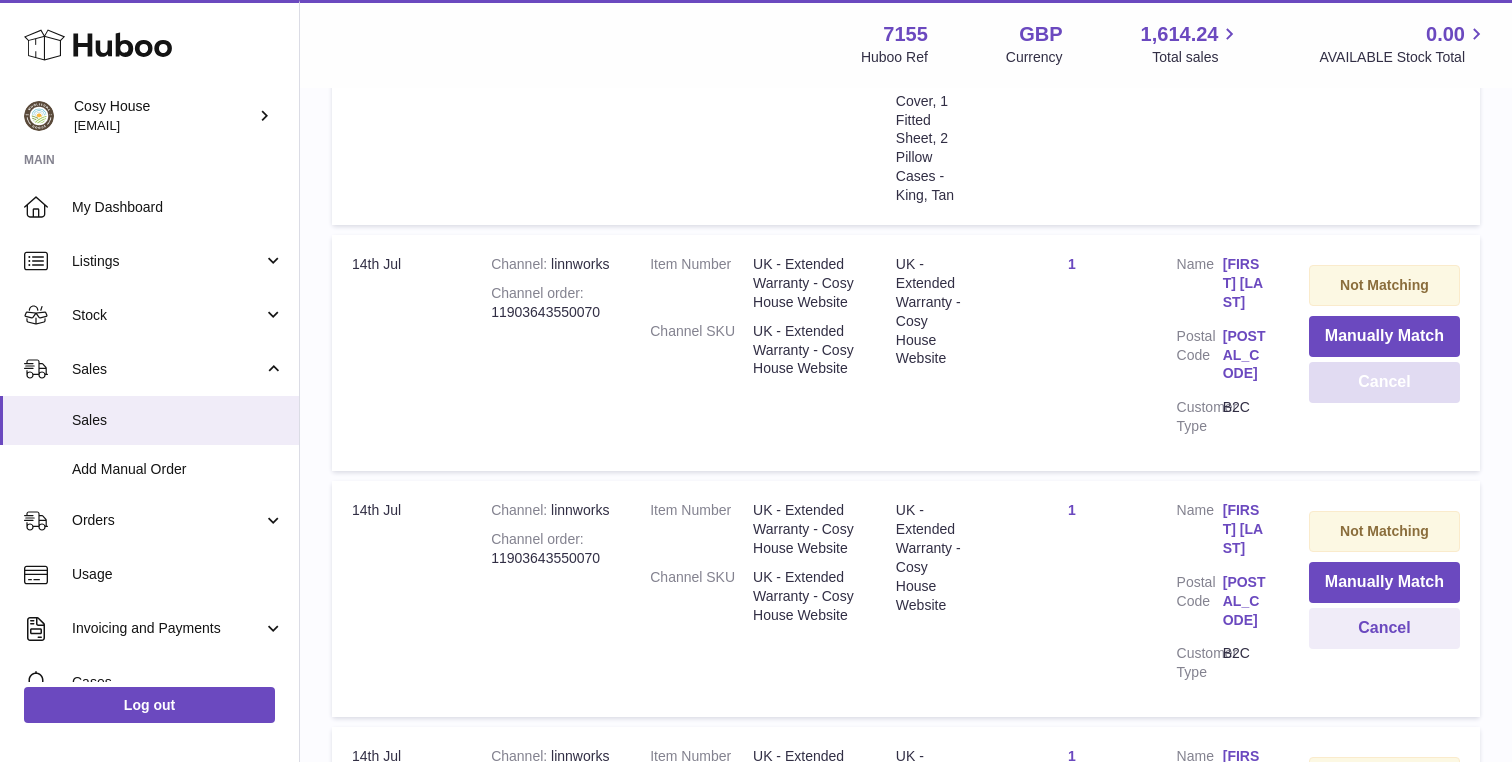 click on "Cancel" at bounding box center (1384, 382) 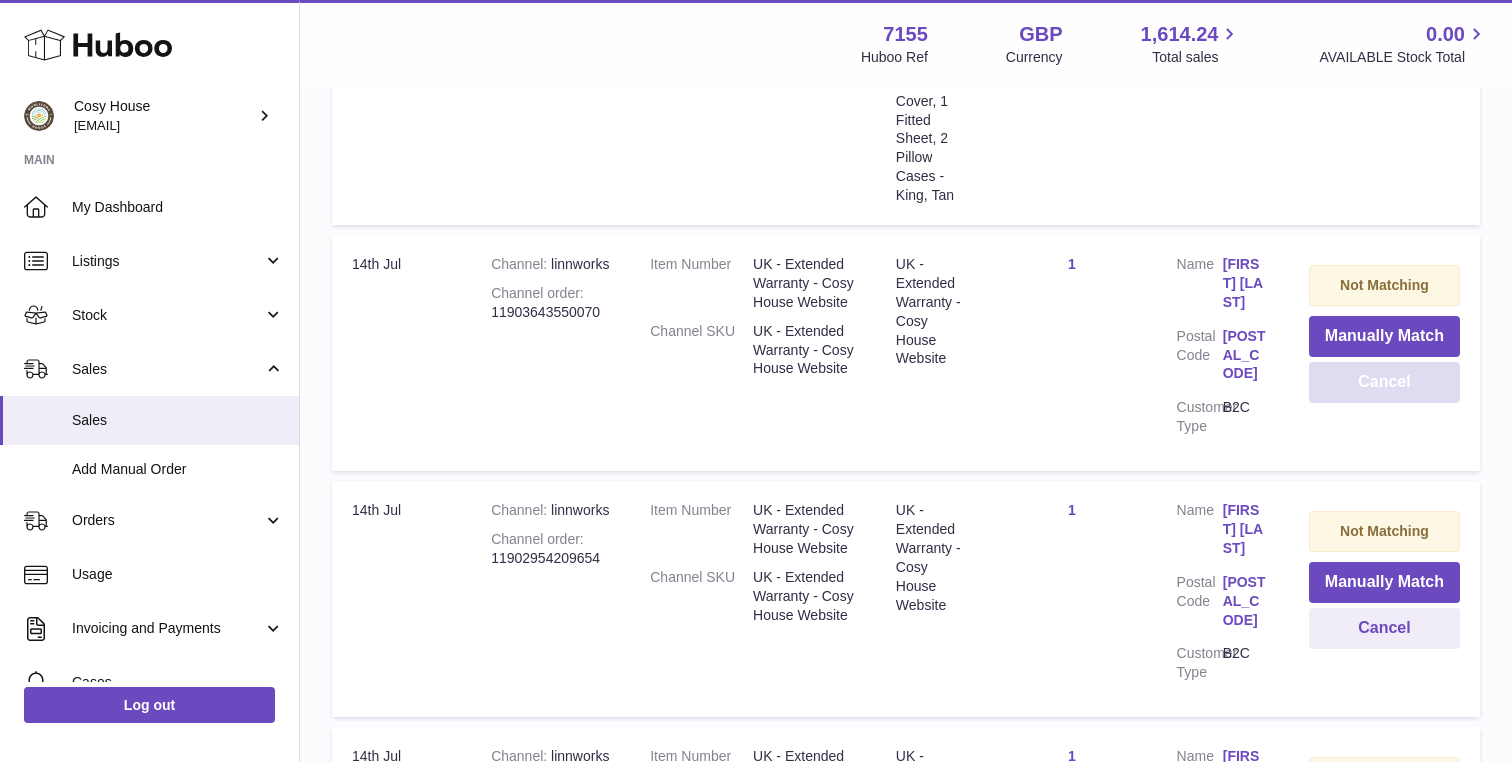 click on "Cancel" at bounding box center [1384, 382] 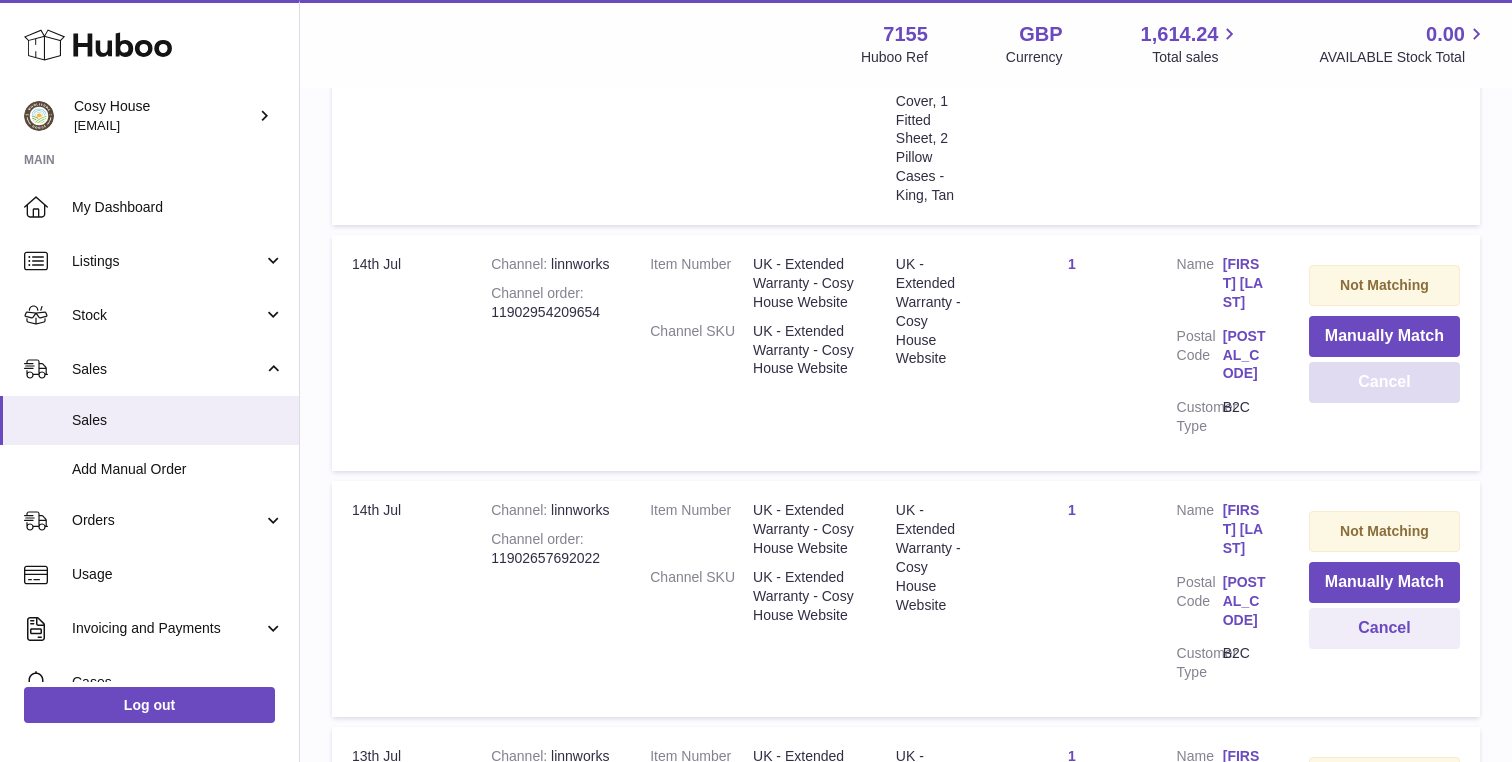 click on "Cancel" at bounding box center (1384, 382) 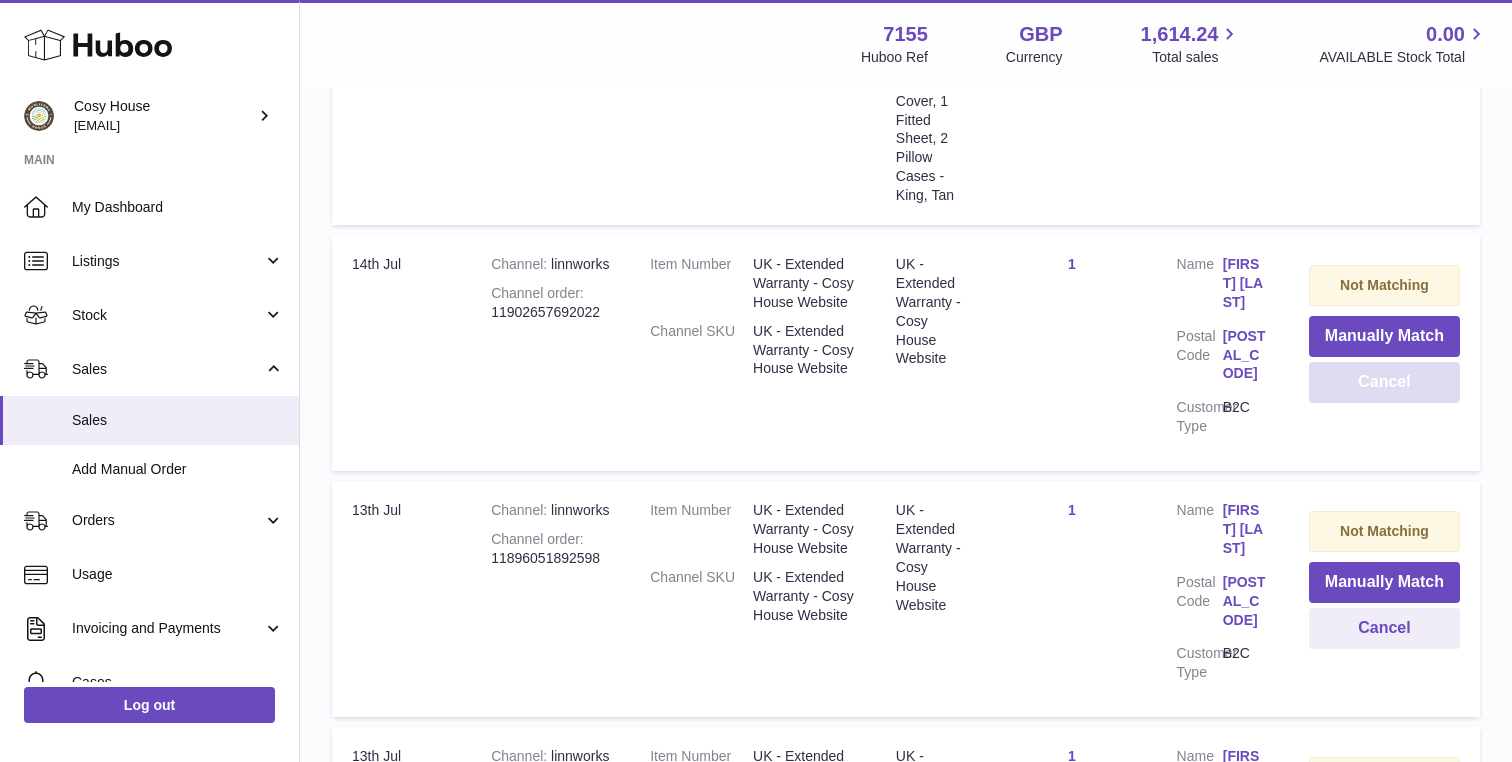 click on "Cancel" at bounding box center (1384, 382) 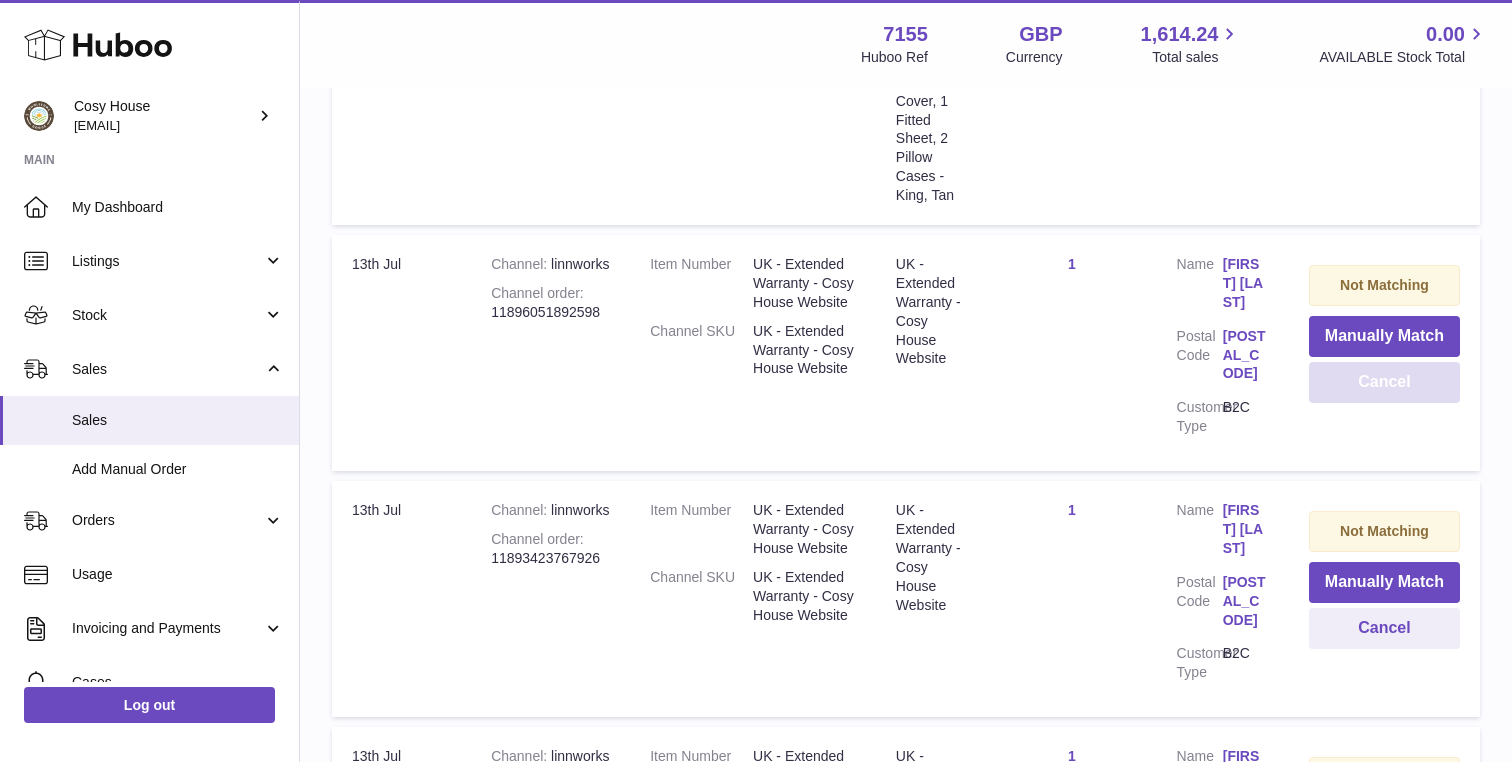 click on "Cancel" at bounding box center (1384, 382) 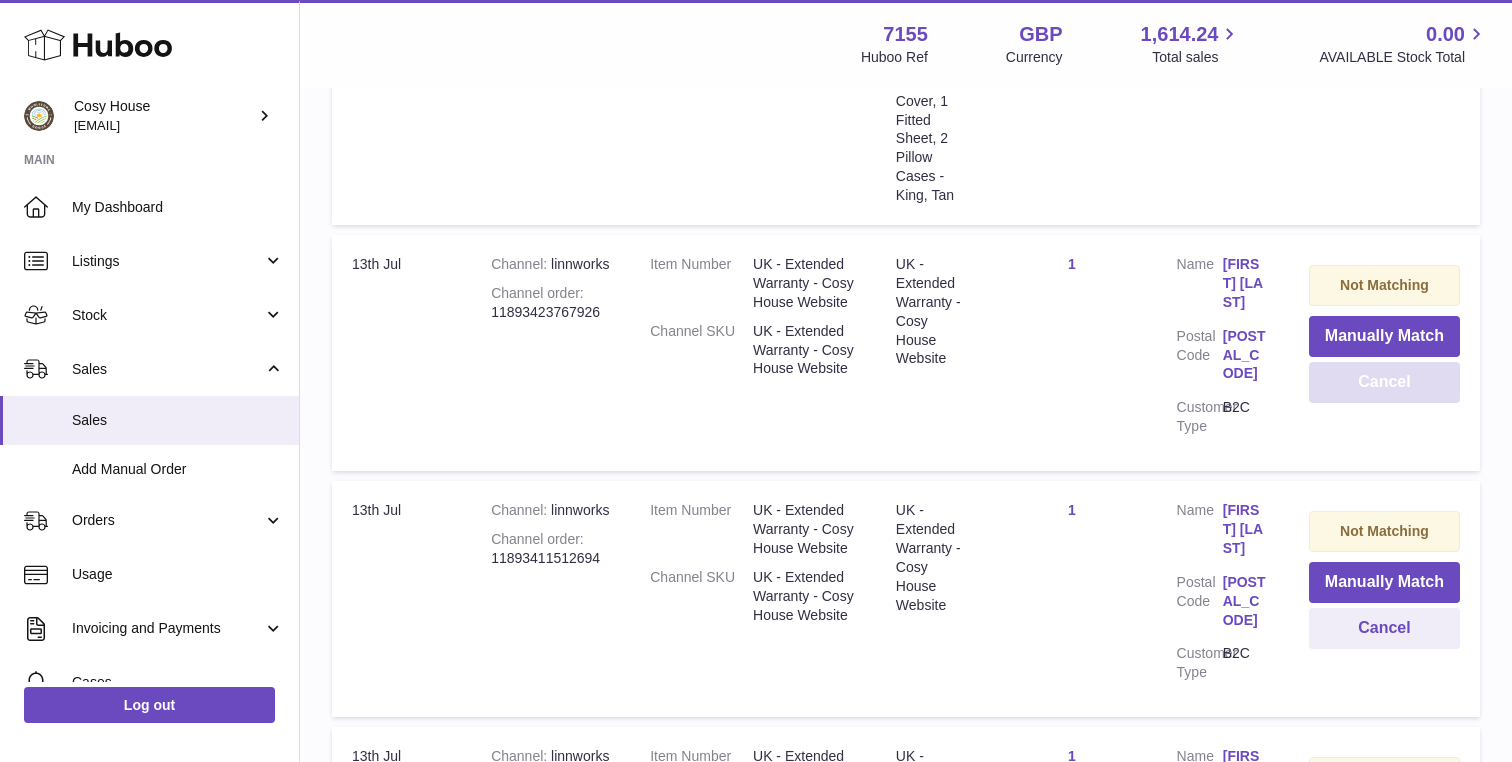 click on "Cancel" at bounding box center (1384, 382) 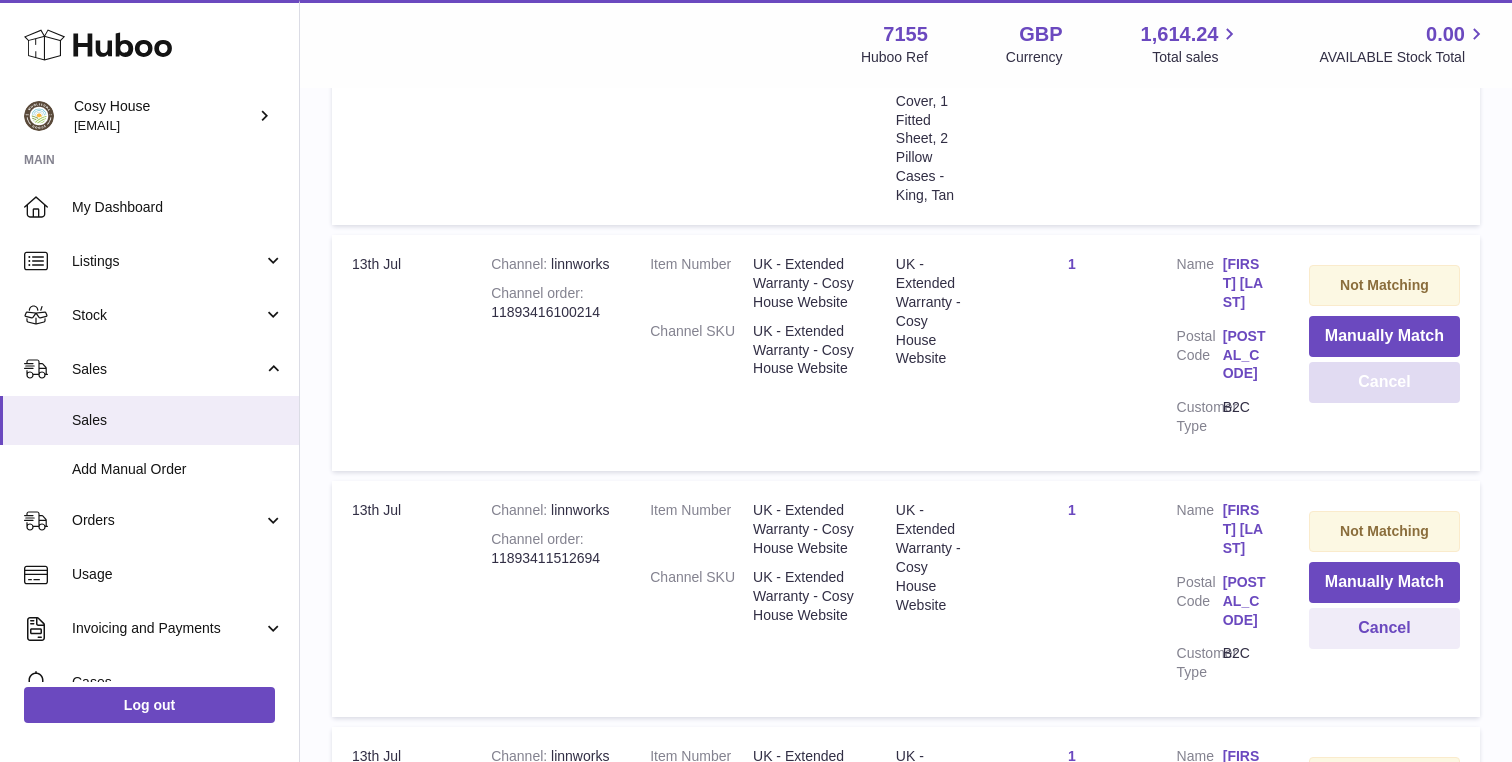 click on "Cancel" at bounding box center (1384, 382) 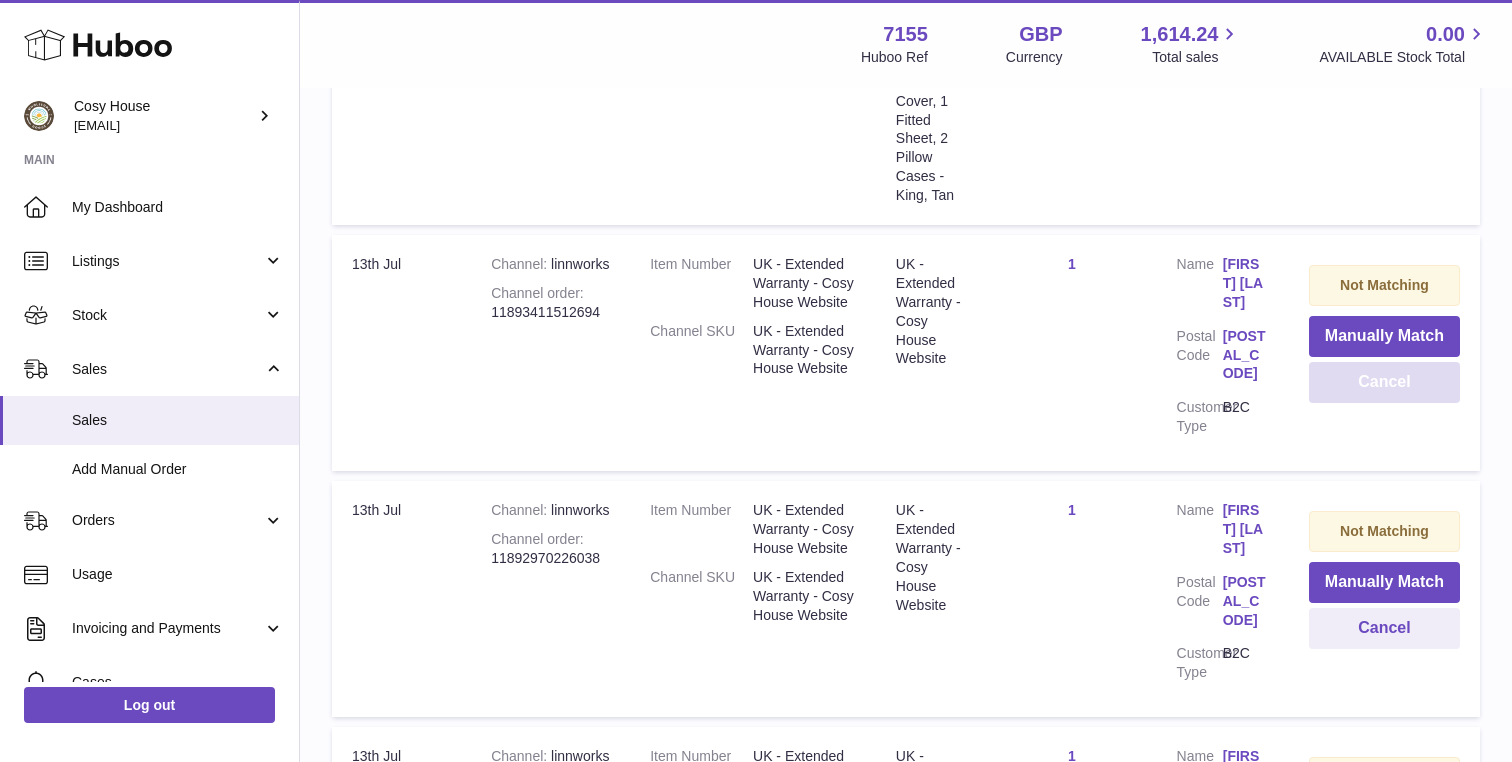 click on "Cancel" at bounding box center (1384, 382) 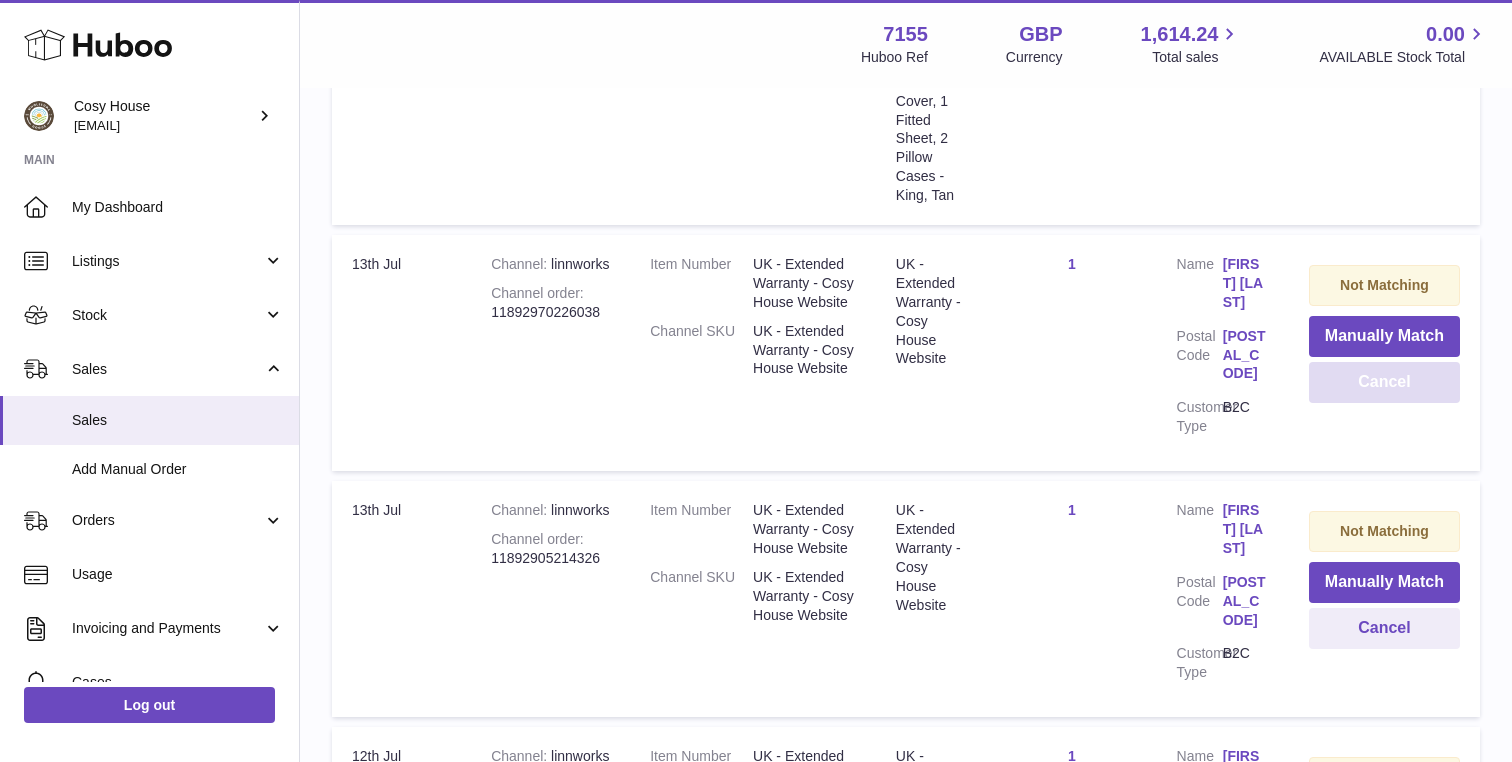 click on "Cancel" at bounding box center (1384, 382) 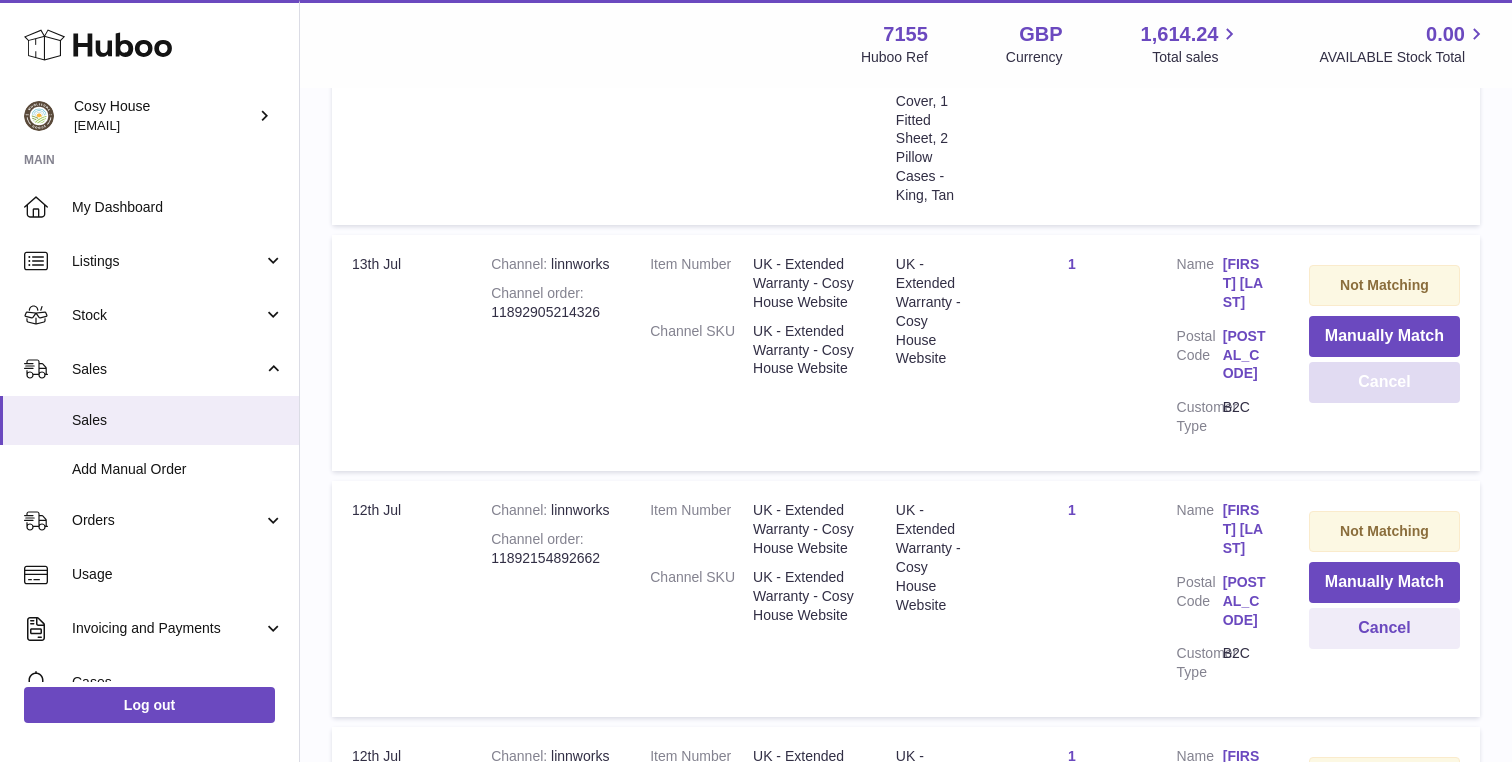 click on "Cancel" at bounding box center [1384, 382] 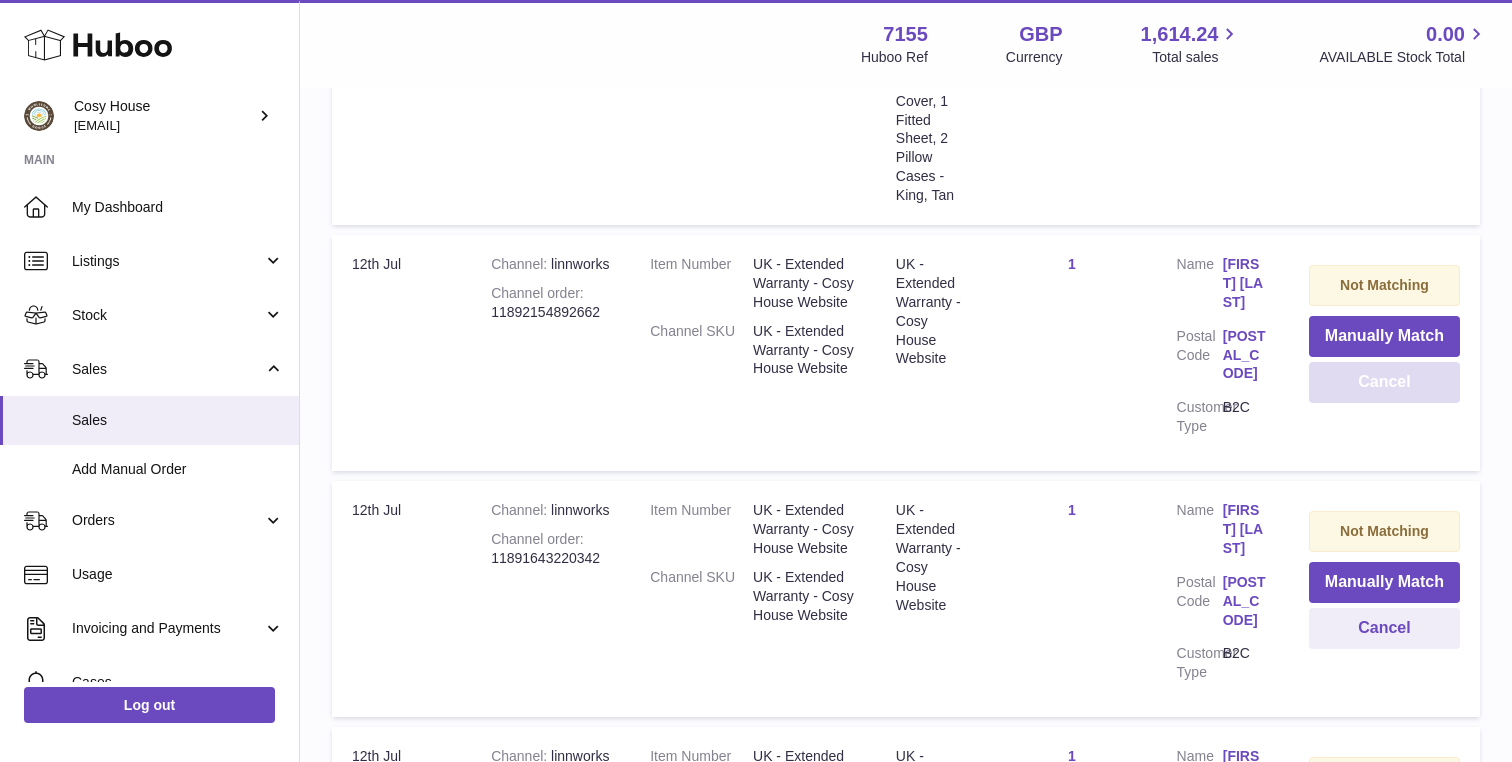 click on "Cancel" at bounding box center (1384, 382) 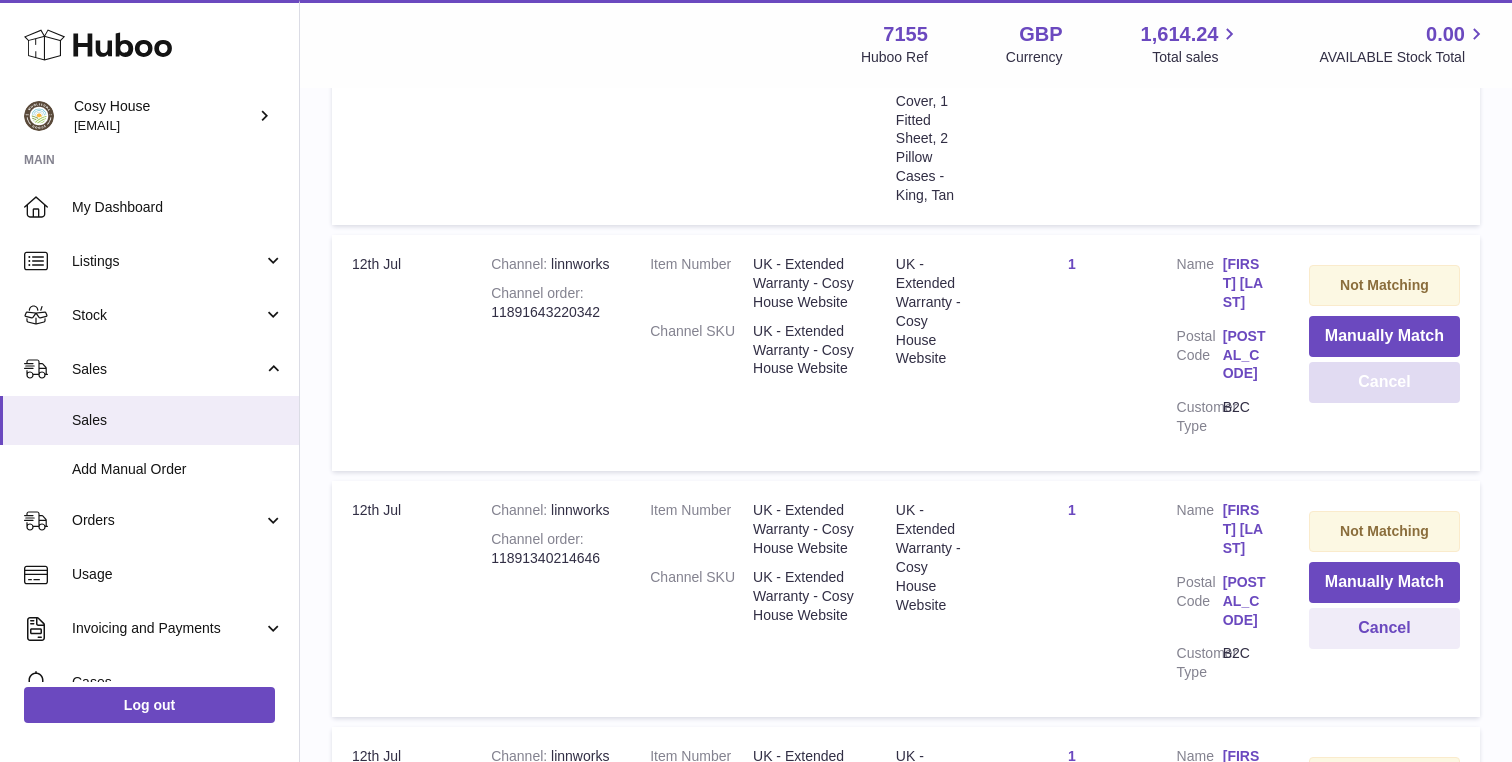 click on "Cancel" at bounding box center [1384, 382] 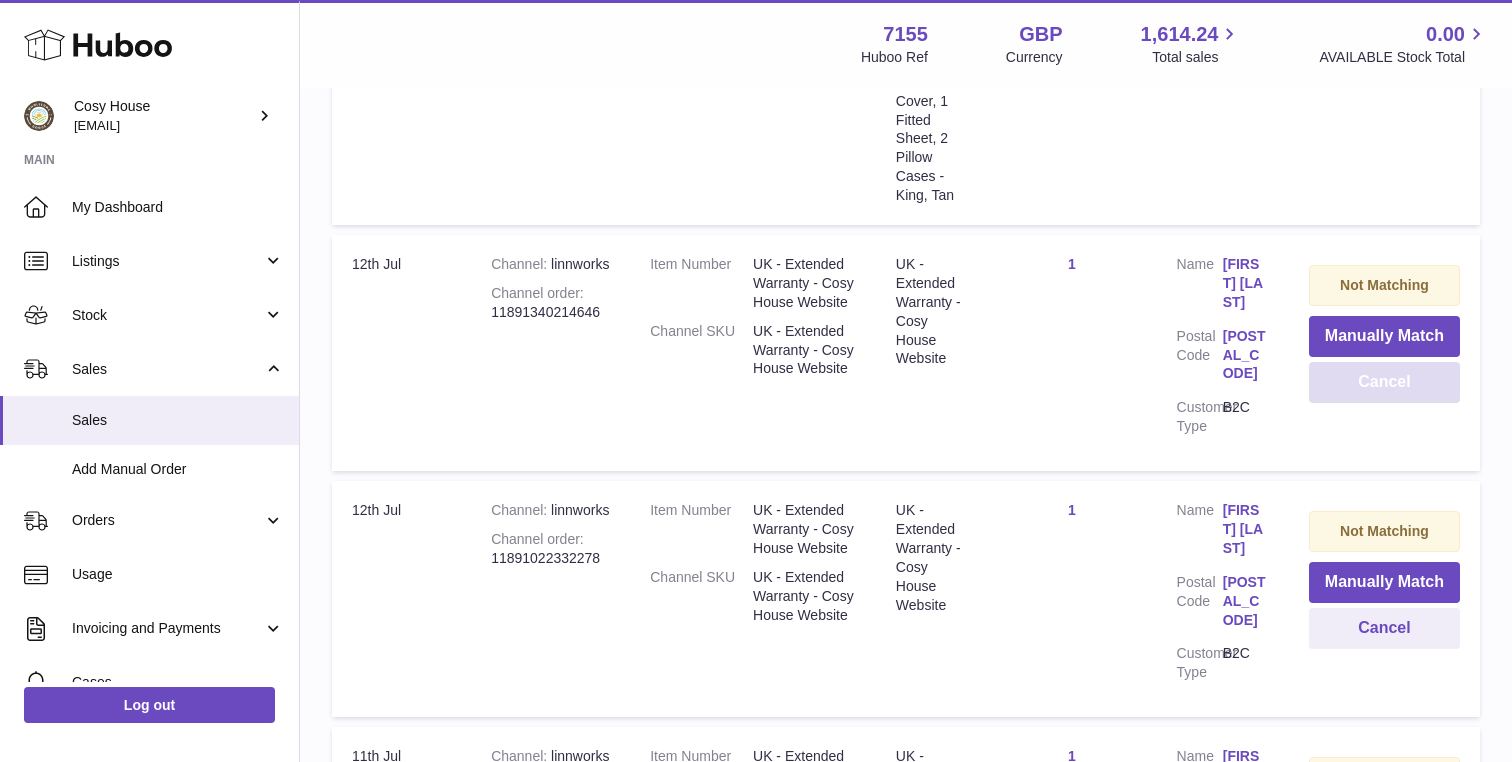 click on "Cancel" at bounding box center (1384, 382) 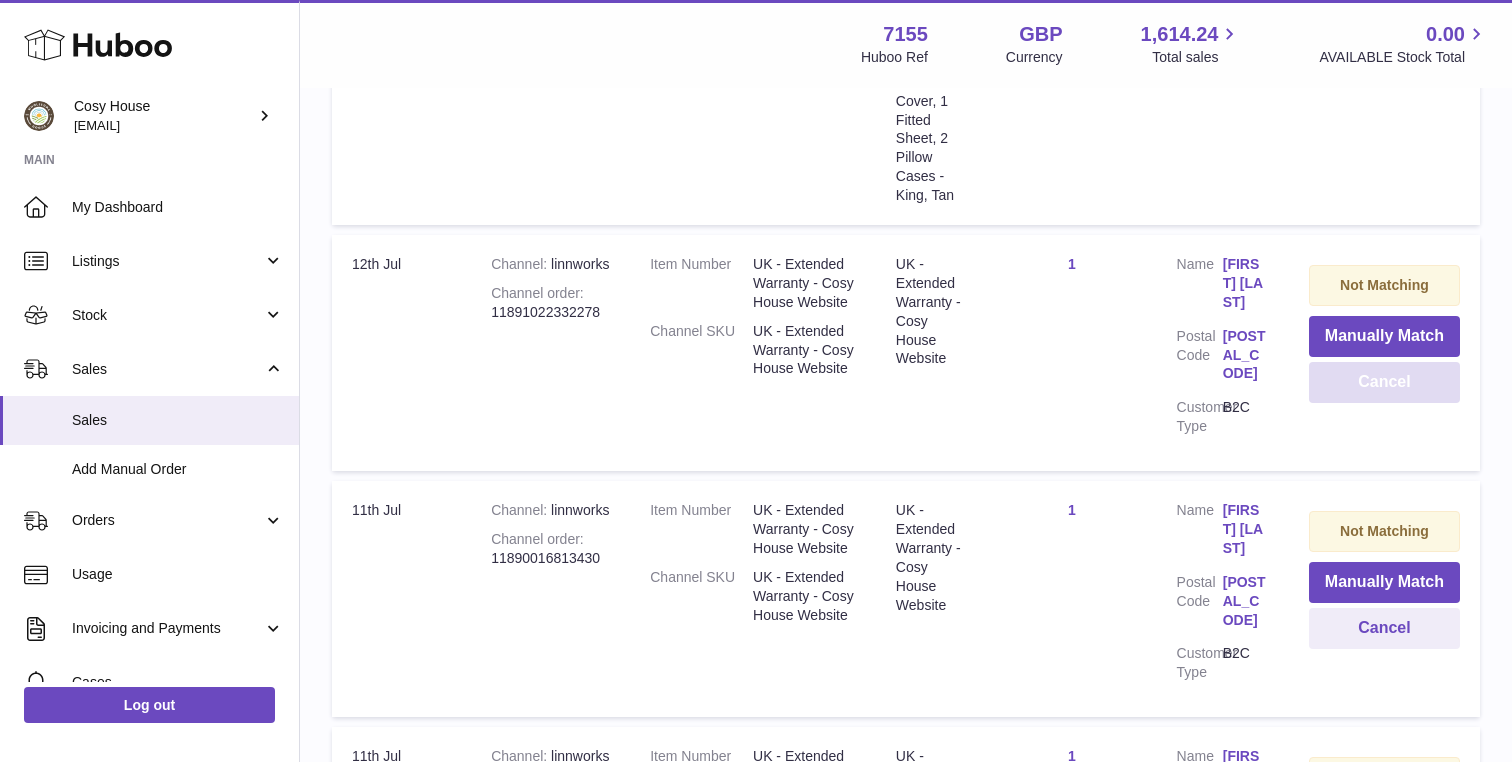 click on "Cancel" at bounding box center [1384, 382] 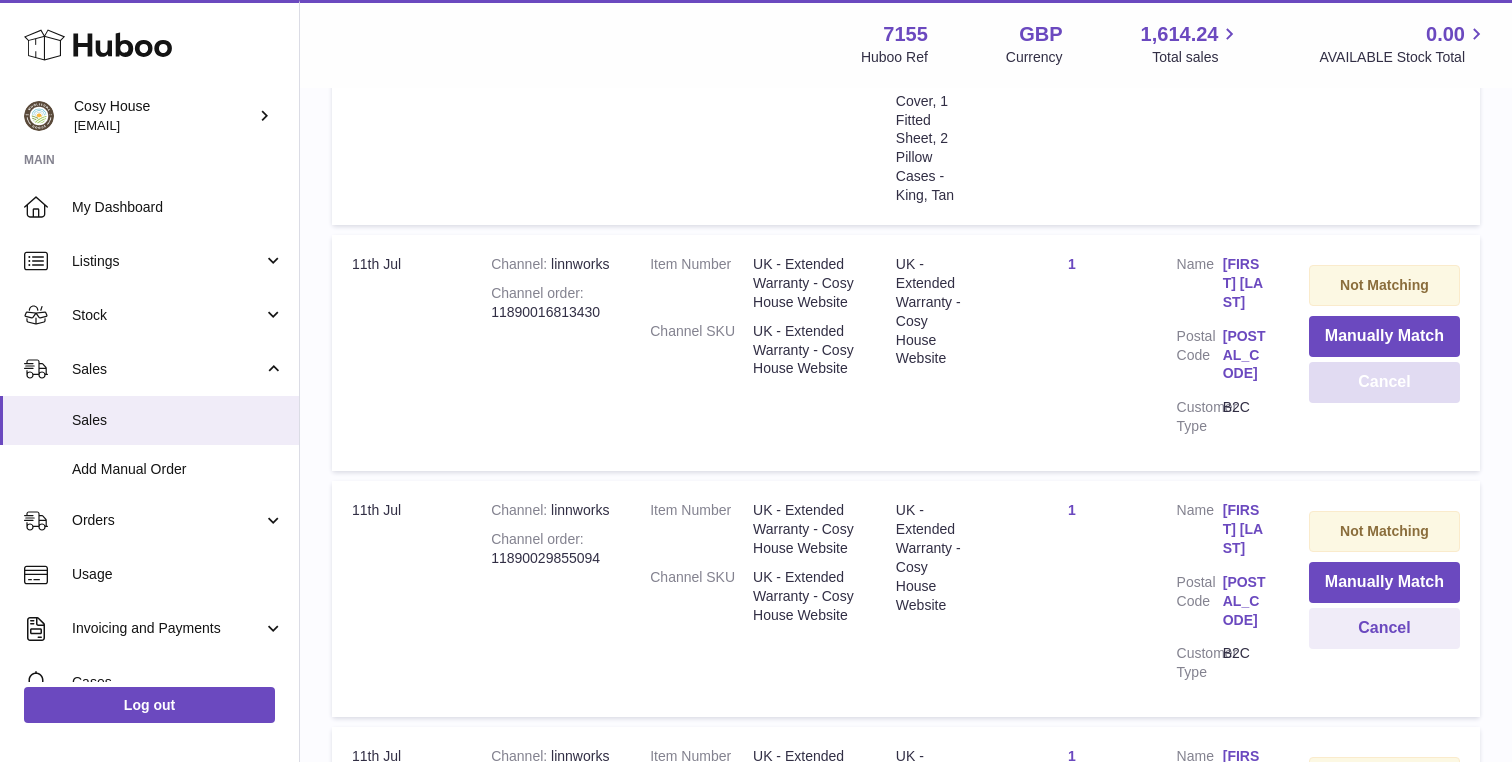 click on "Cancel" at bounding box center (1384, 382) 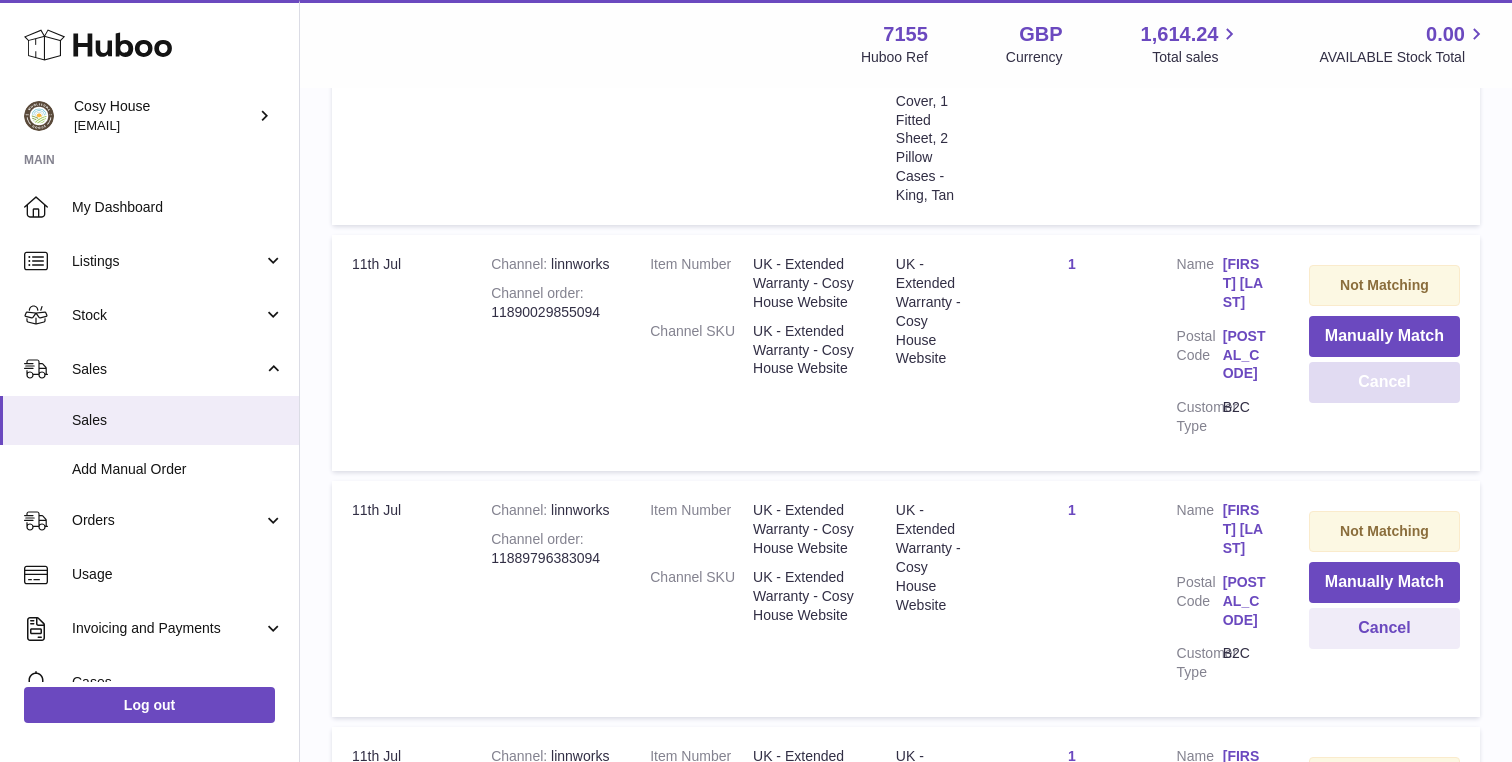 click on "Cancel" at bounding box center (1384, 382) 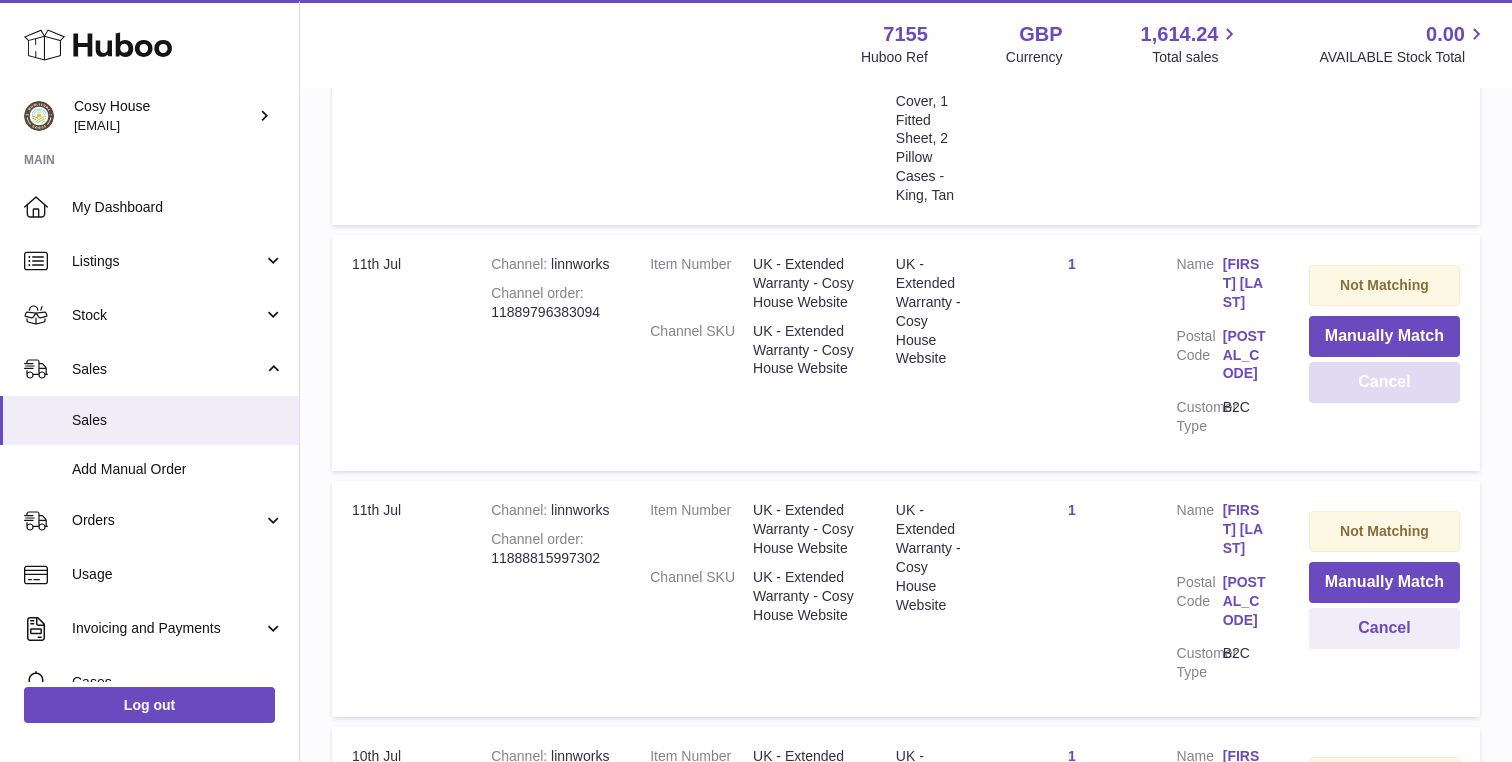 click on "Cancel" at bounding box center (1384, 382) 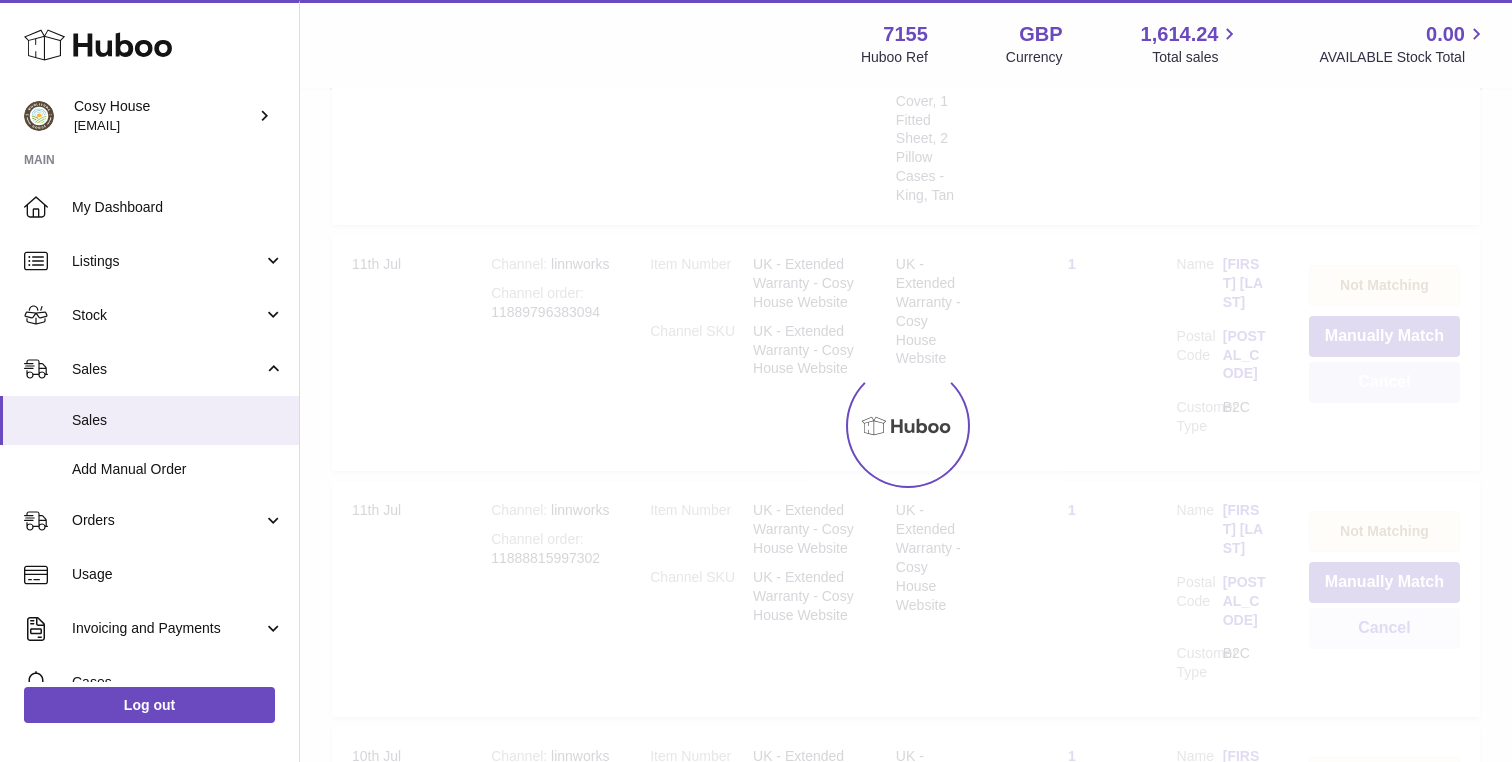 click on "Cancel" at bounding box center [1384, 382] 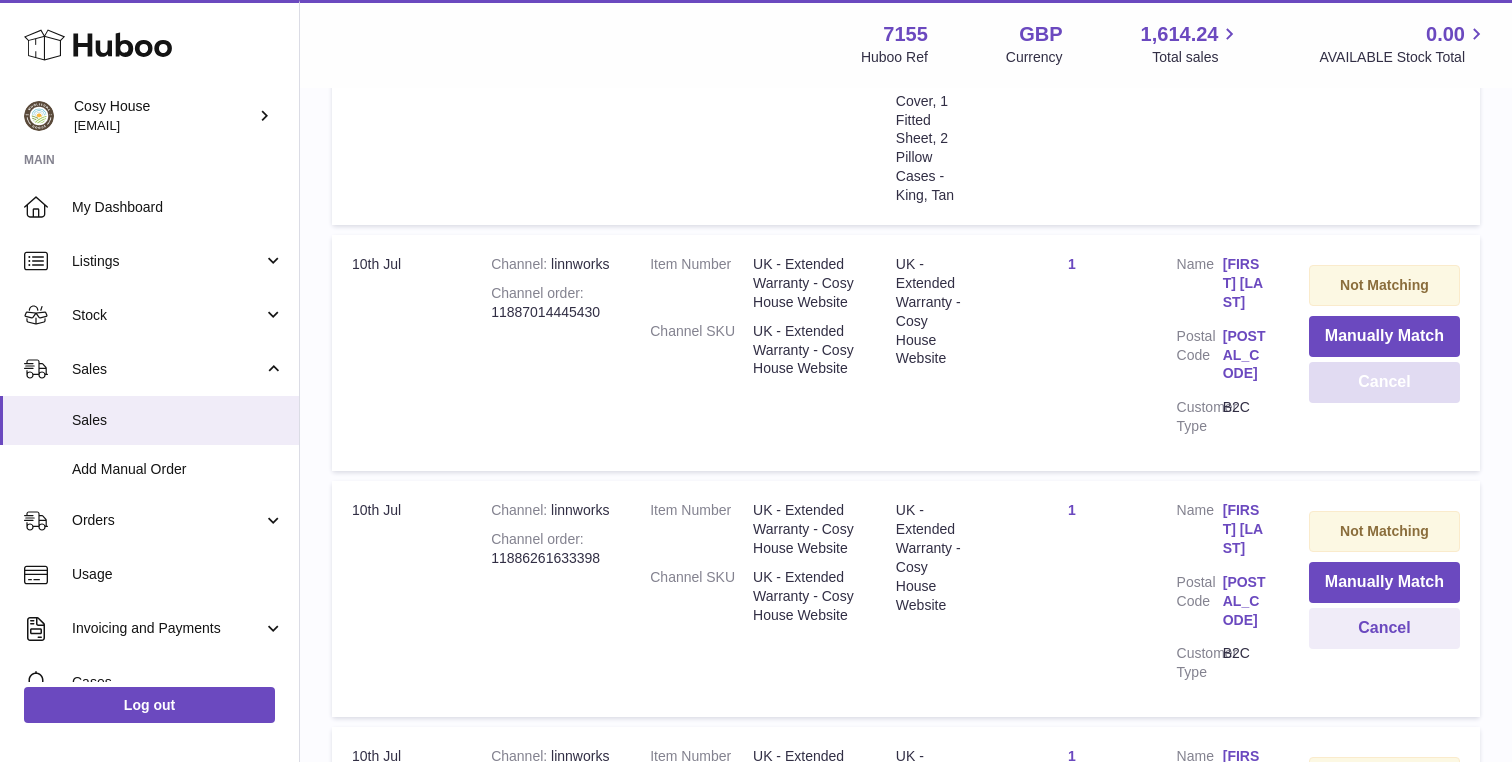 click on "Cancel" at bounding box center [1384, 382] 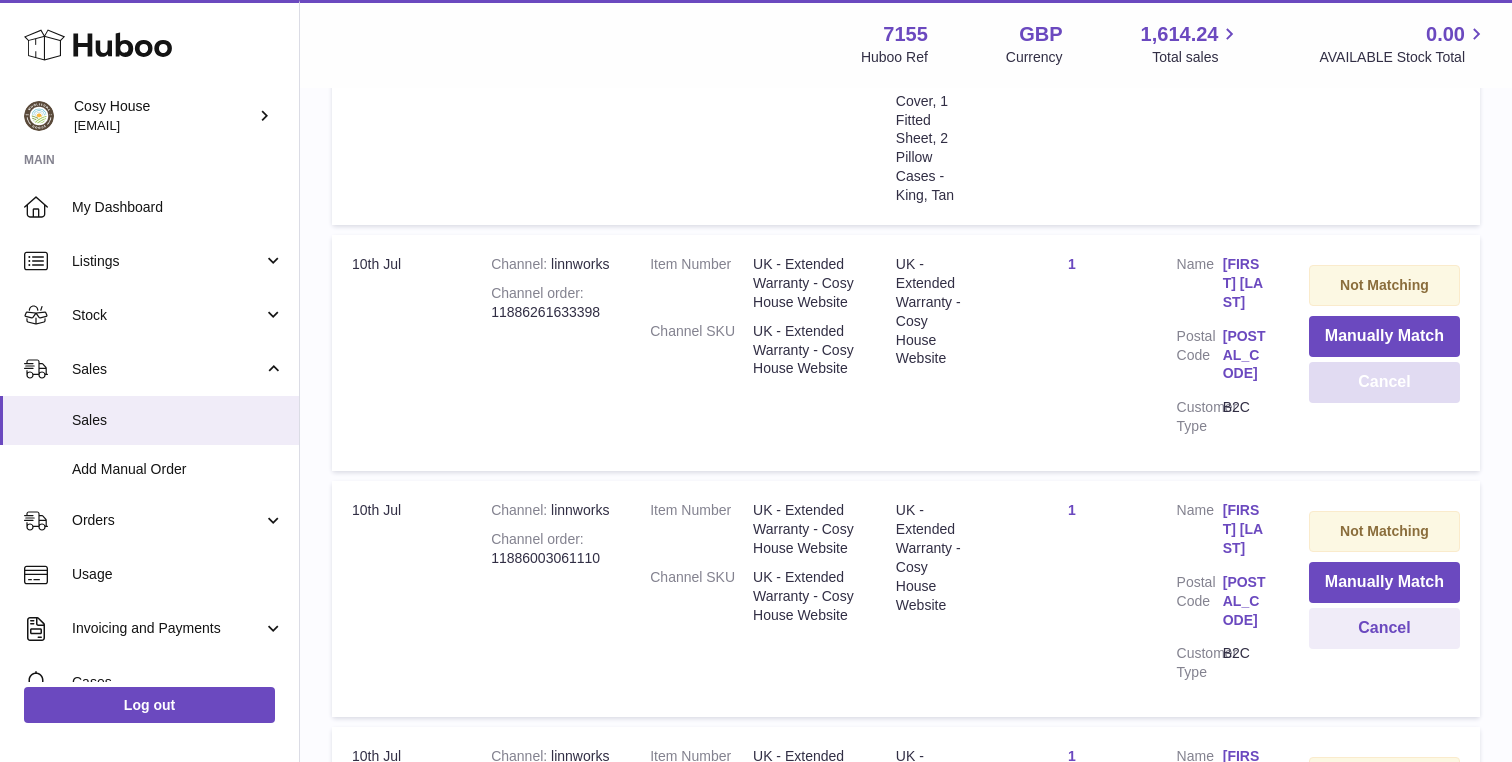 click on "Cancel" at bounding box center [1384, 382] 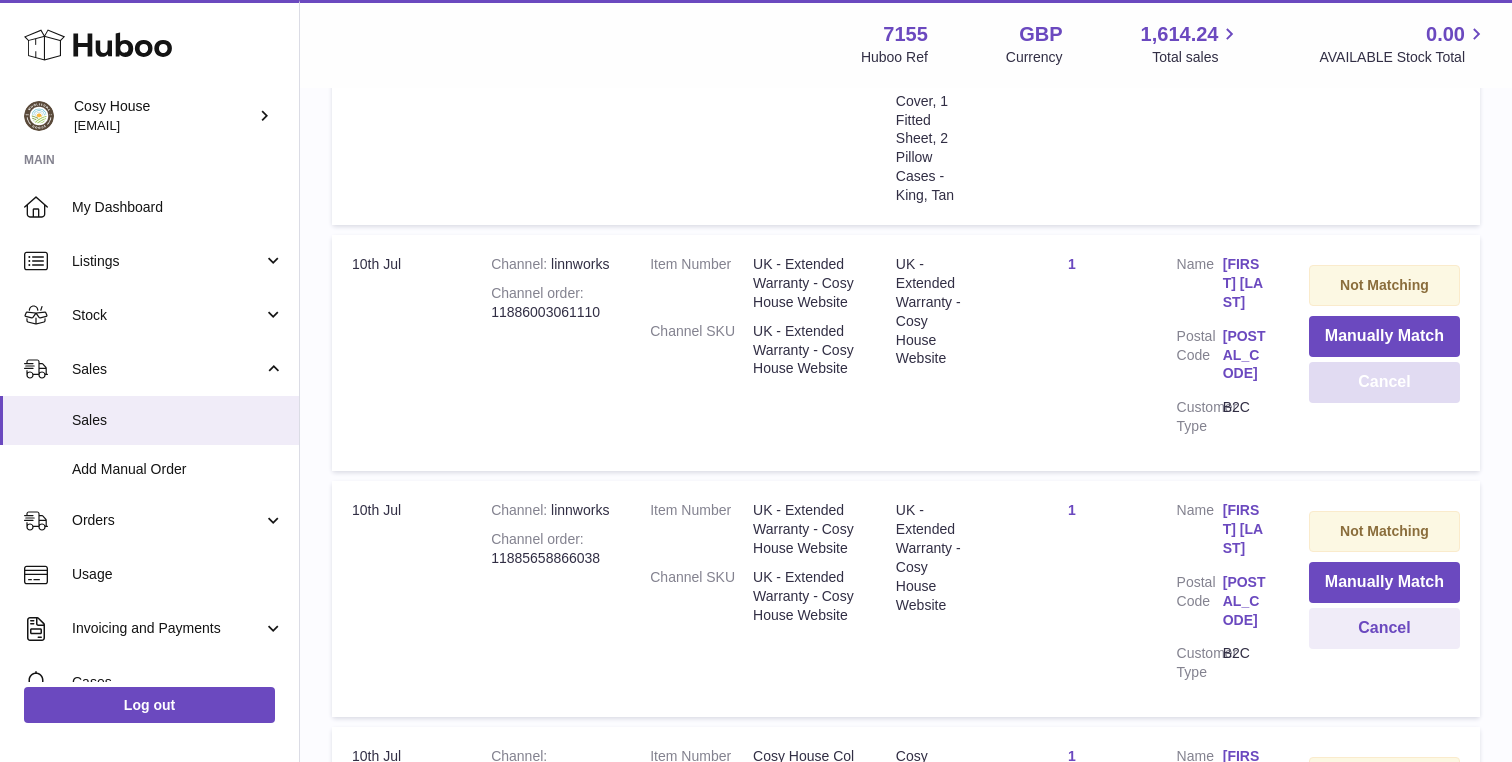 click on "Cancel" at bounding box center [1384, 382] 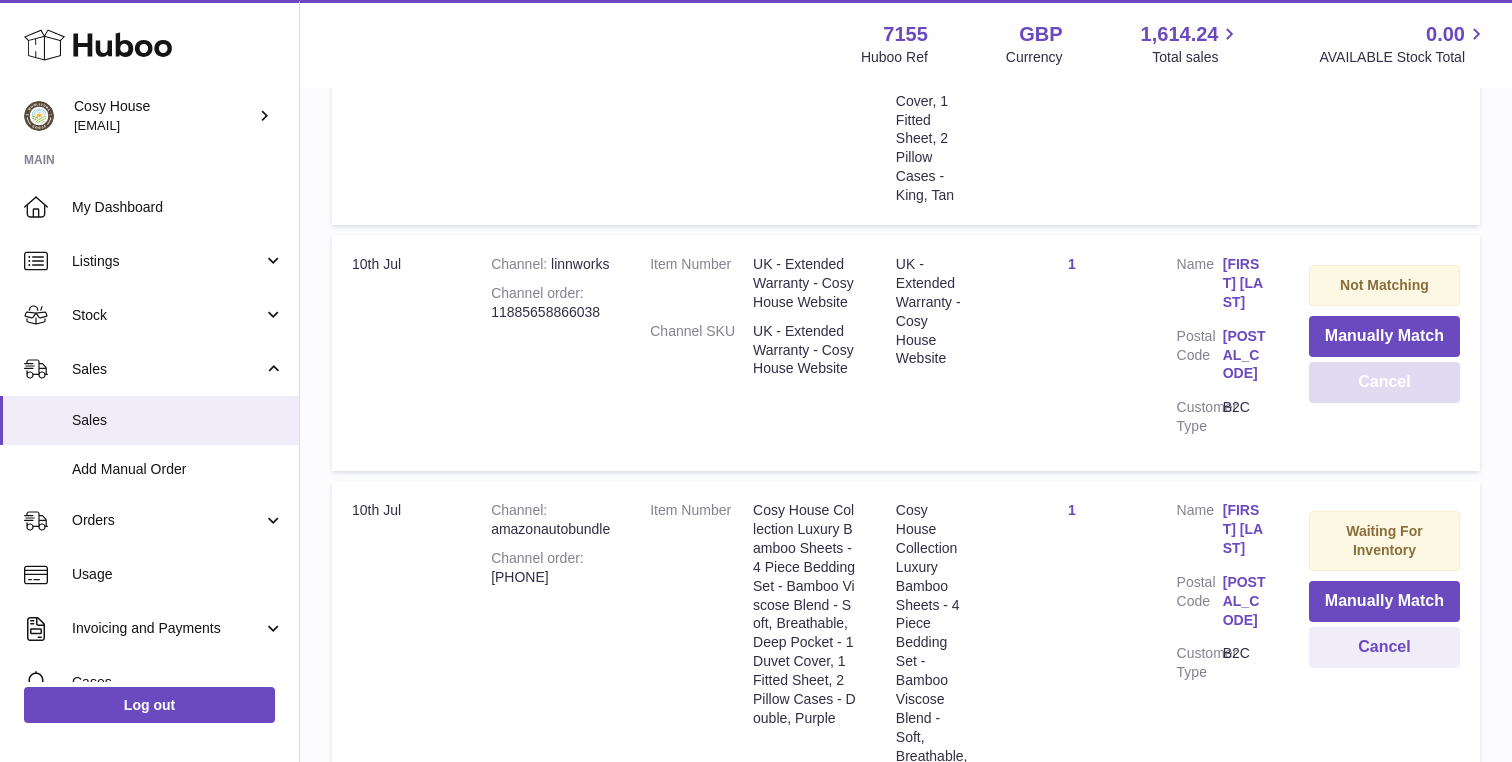 click on "Cancel" at bounding box center (1384, 382) 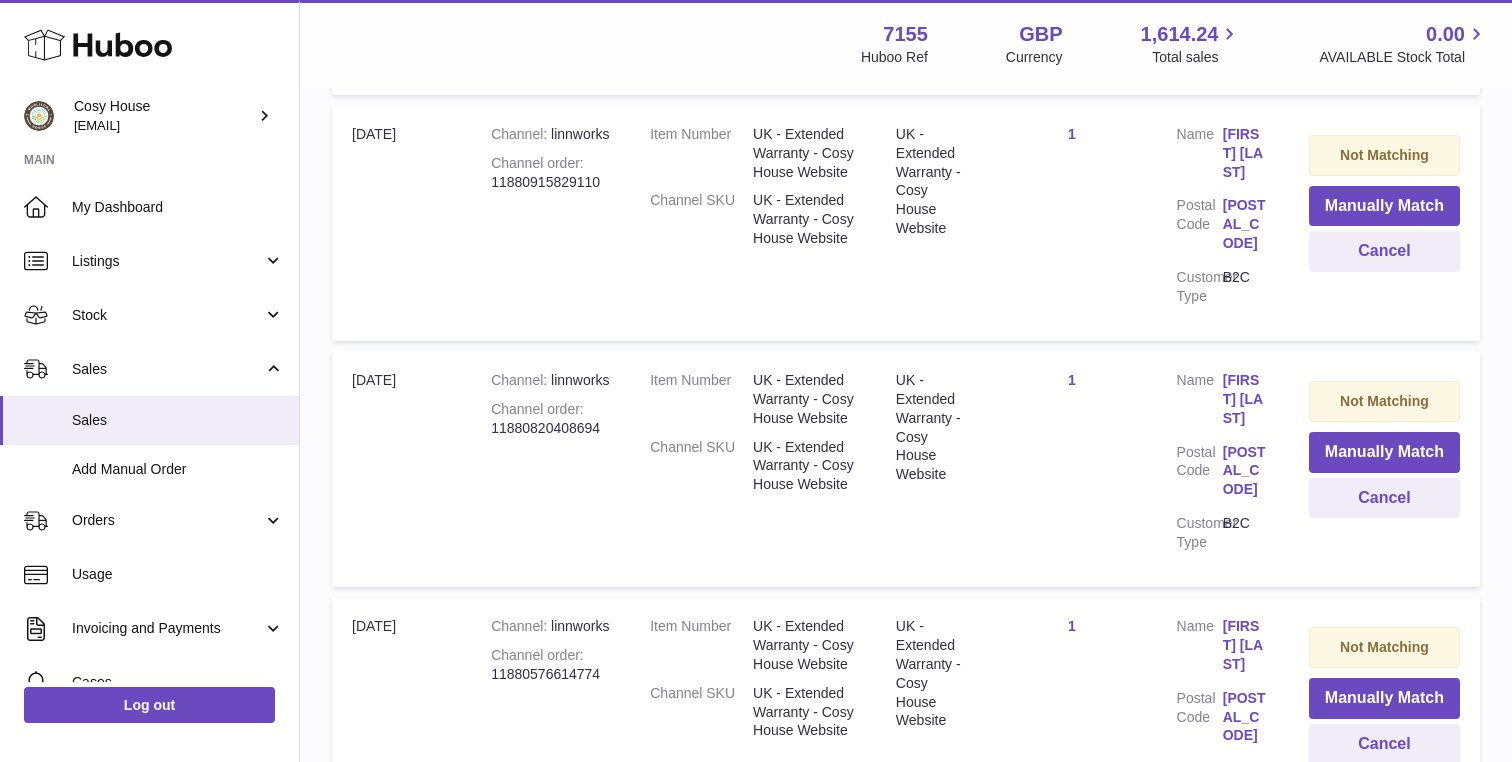 scroll, scrollTop: 2364, scrollLeft: 0, axis: vertical 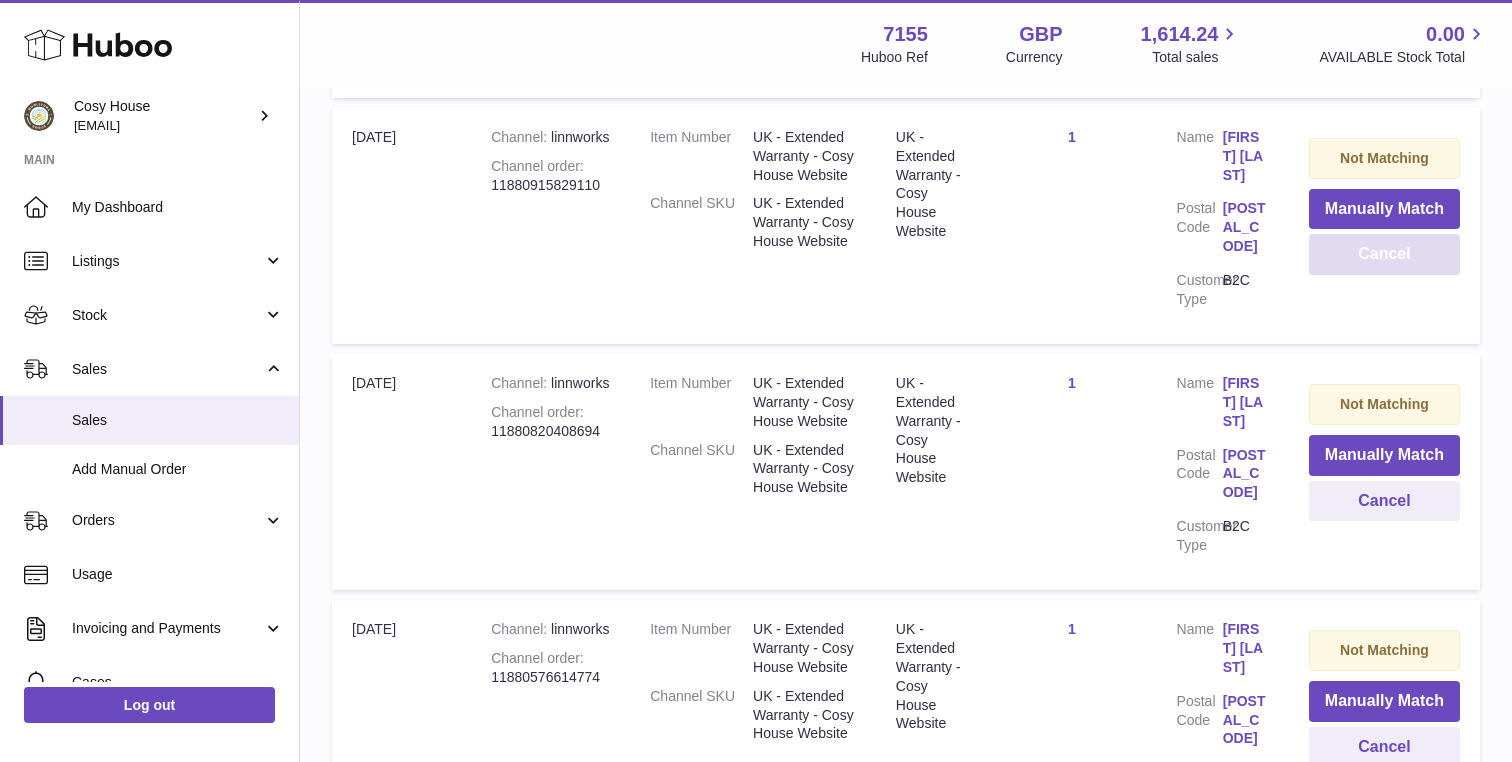 click on "Cancel" at bounding box center (1384, 254) 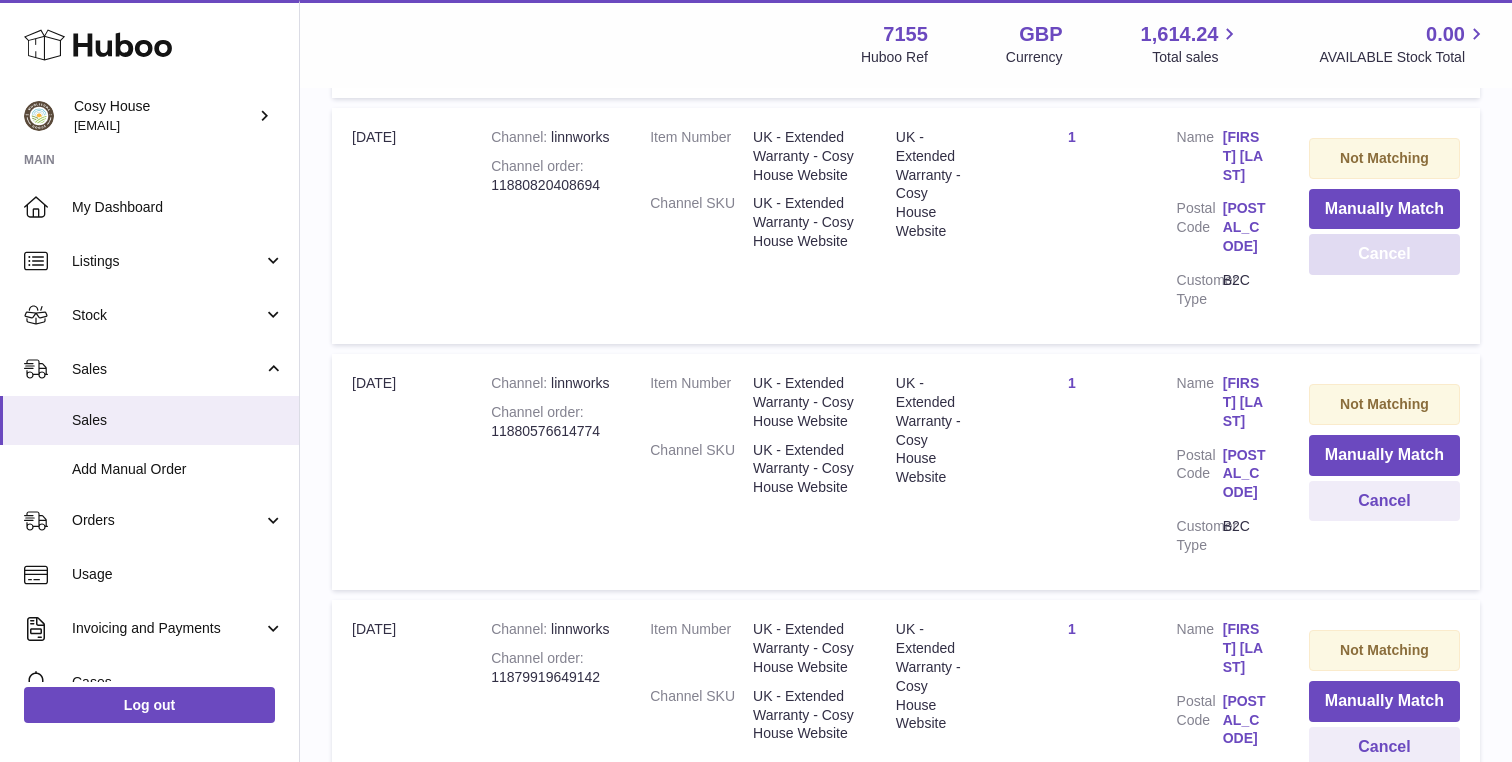 click on "Cancel" at bounding box center [1384, 254] 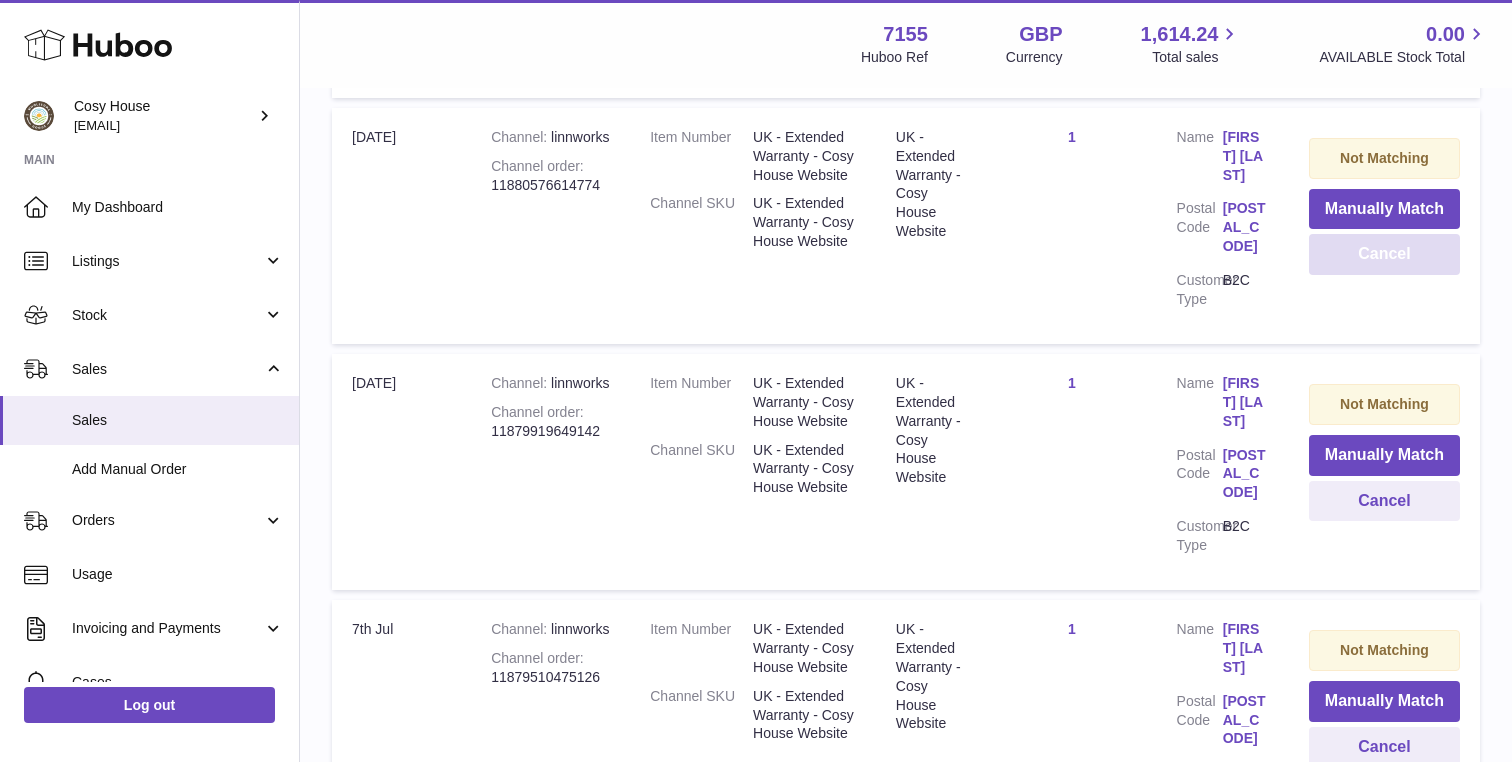 click on "Cancel" at bounding box center [1384, 254] 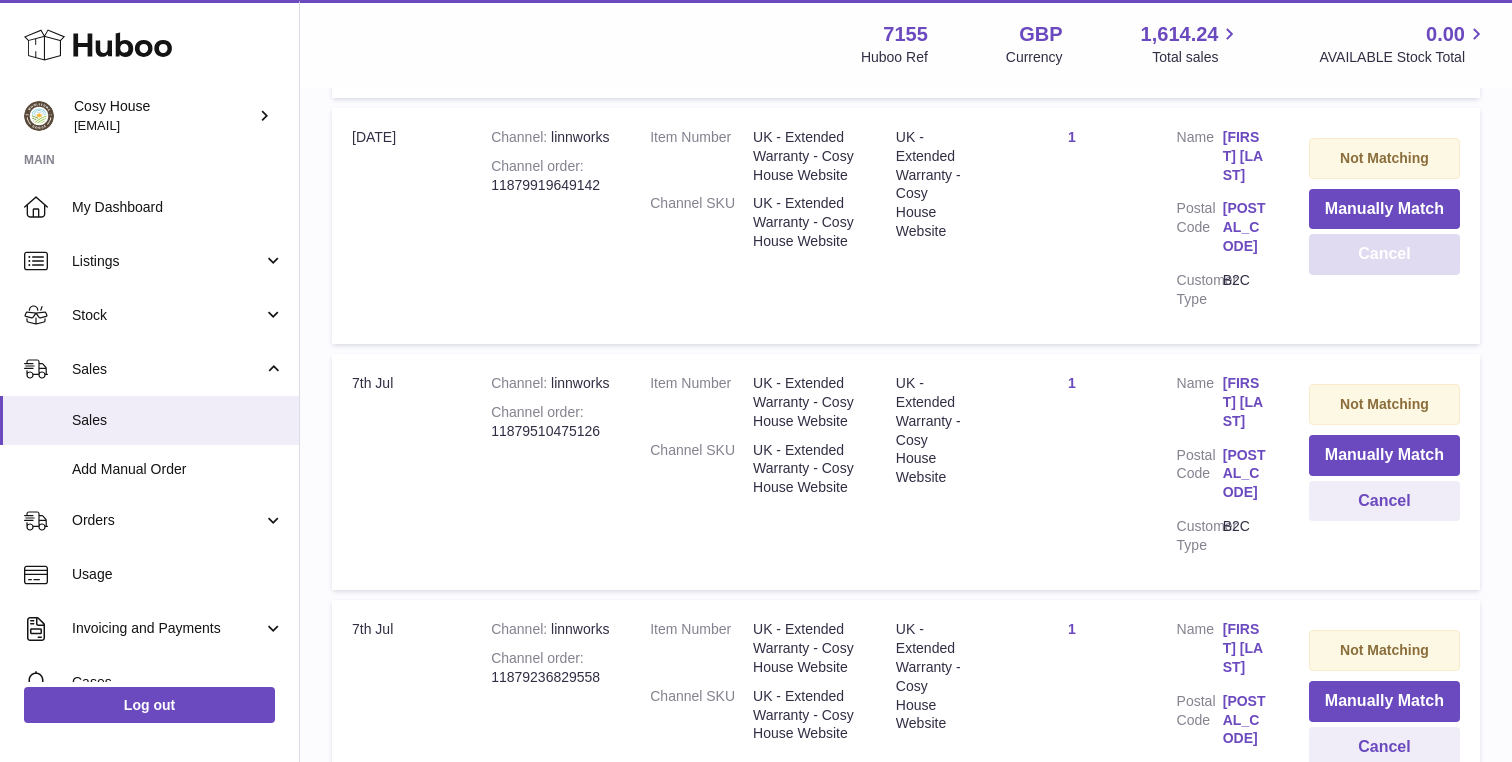 click on "Cancel" at bounding box center (1384, 254) 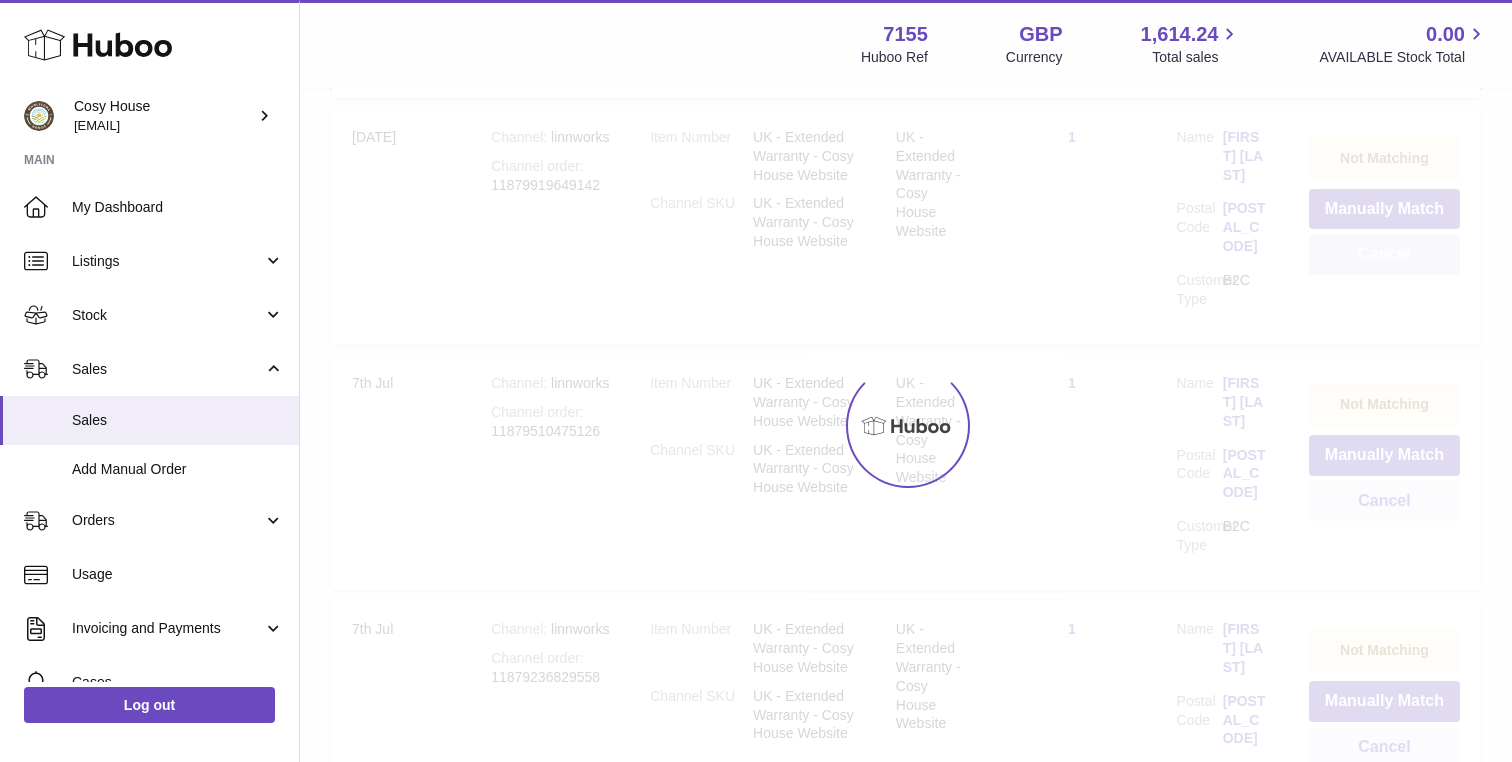 click on "Menu   Huboo     7155   Huboo Ref    GBP   Currency   1,614.24     Total sales   0.00     AVAILABLE Stock Total   Currency   GBP   Total sales   1,614.24   AVAILABLE Stock Total   0.00   My Huboo - Sales Not With Huboo   Sales Not With Huboo
Current Sales with Huboo
Sales Shipped From Huboo
Sales Not With Huboo
Filter by   Excluded Country Invalid/No Commodity Code Waiting for Inventory Not matching Address Line 1 is Too Long       Search
Show
** ** ** ***
entries
Import date
Channel
Item Number / Channel SKU
Title       Quantity Sold
Customer
Action / Status
Import date 29th Jul
Channel amazonauto
Channel order   Item Number" at bounding box center [906, -344] 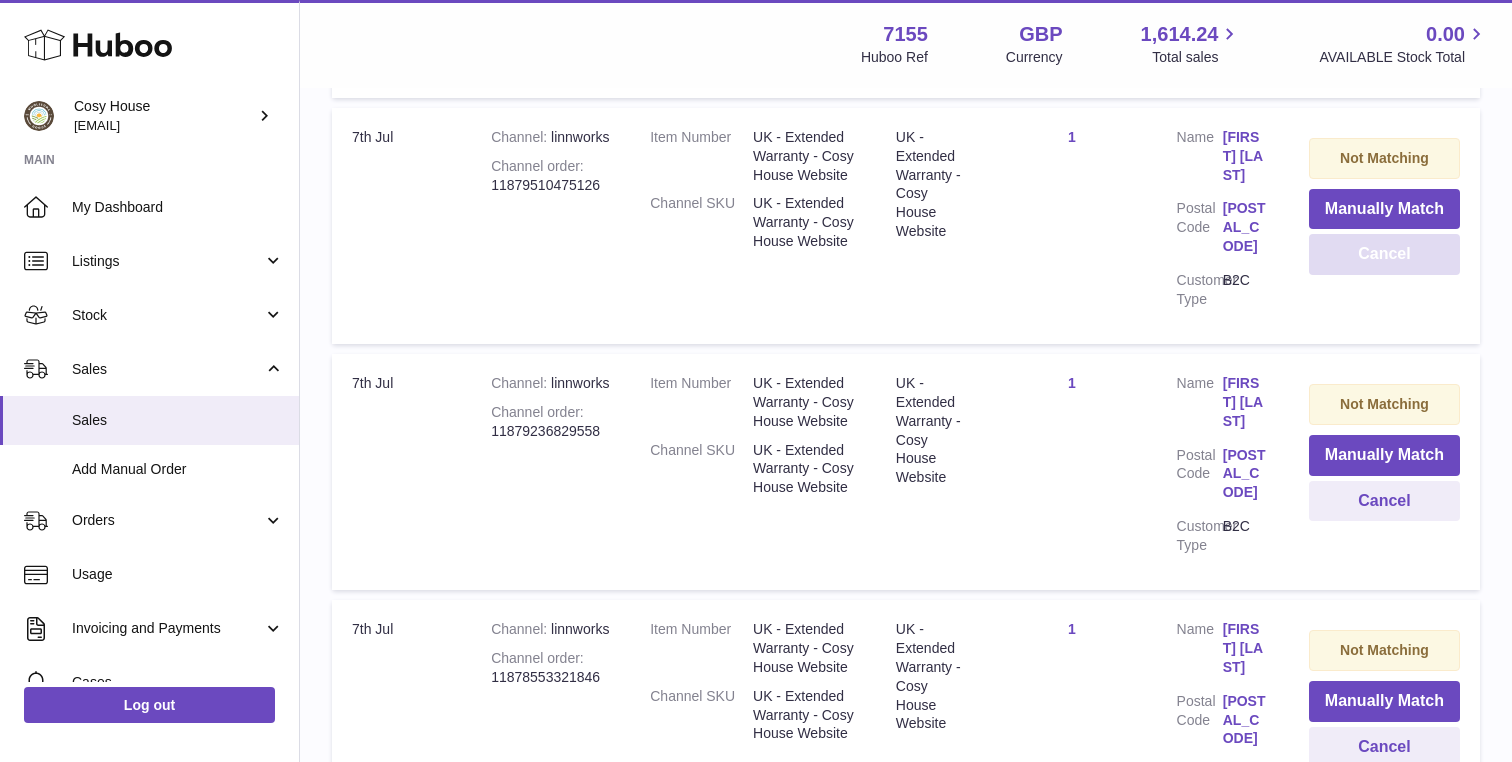 click on "Cancel" at bounding box center [1384, 254] 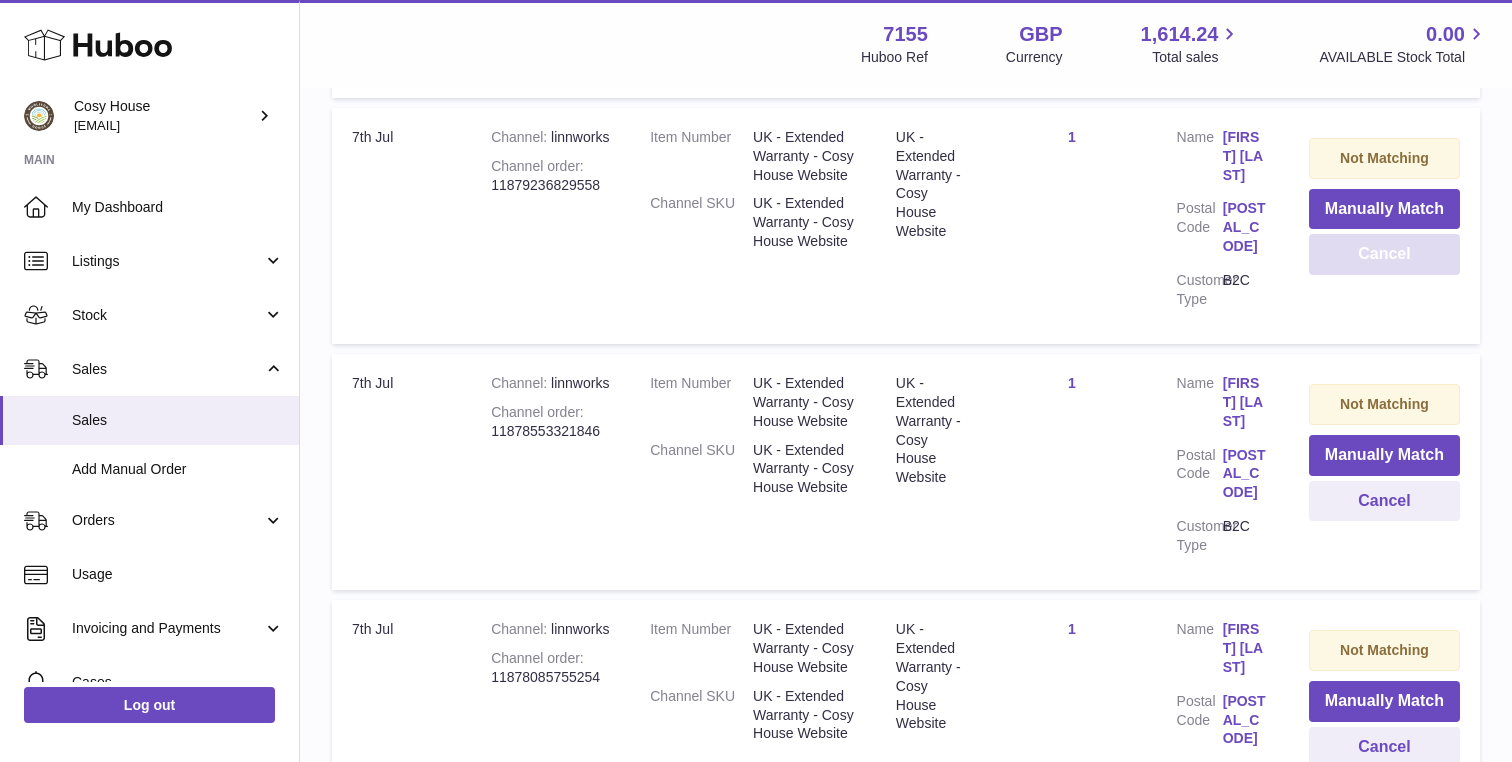 click on "Cancel" at bounding box center [1384, 254] 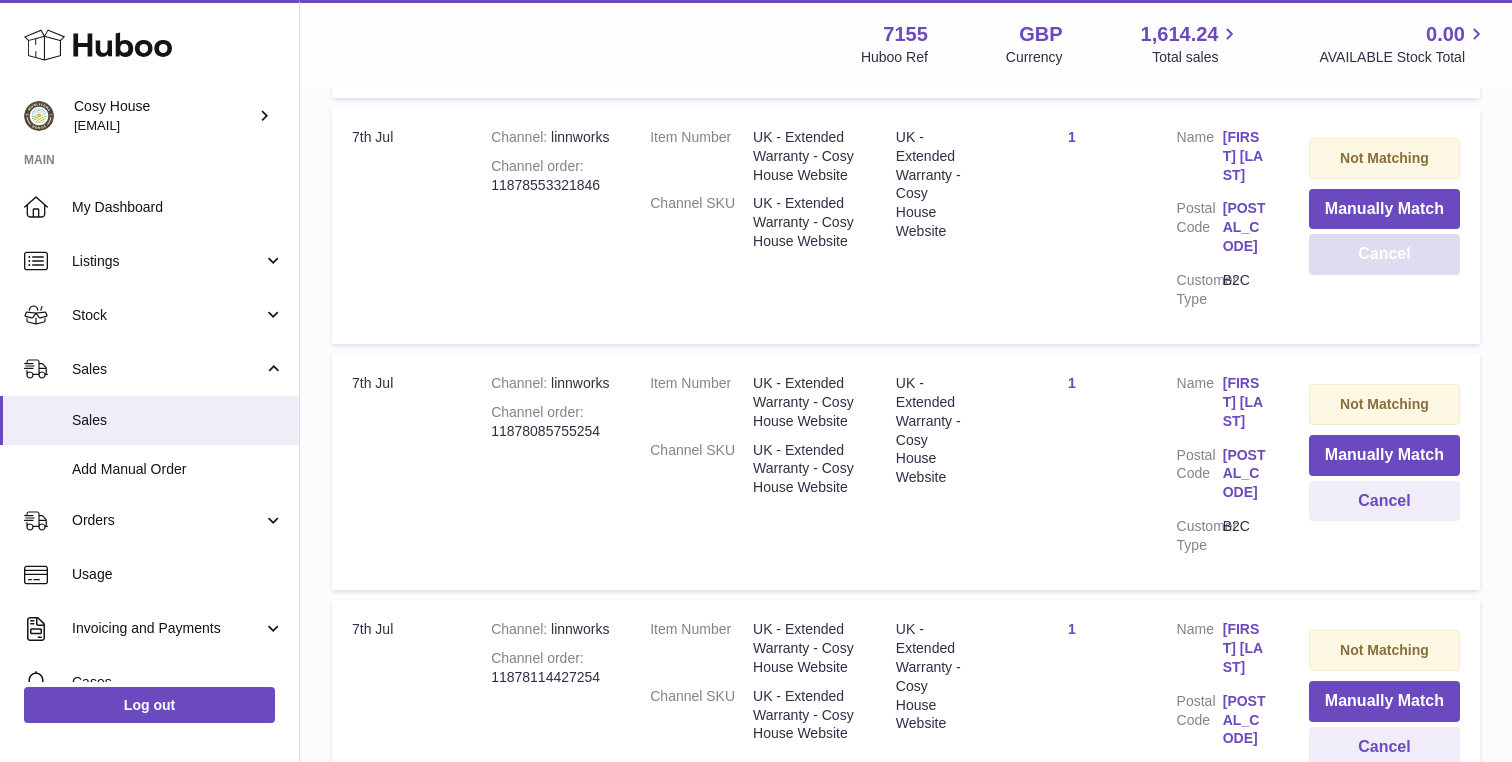 click on "Cancel" at bounding box center [1384, 254] 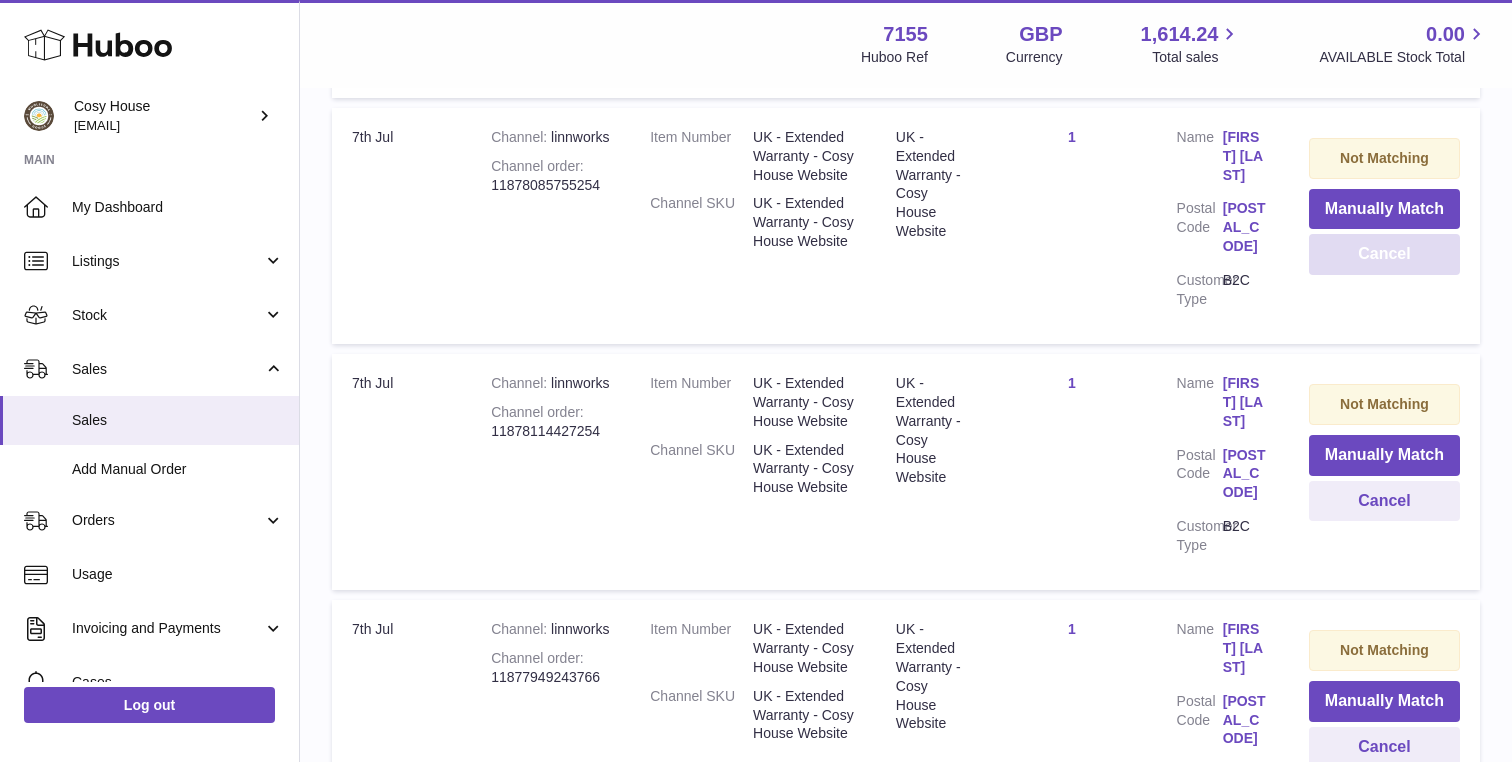 click on "Cancel" at bounding box center (1384, 254) 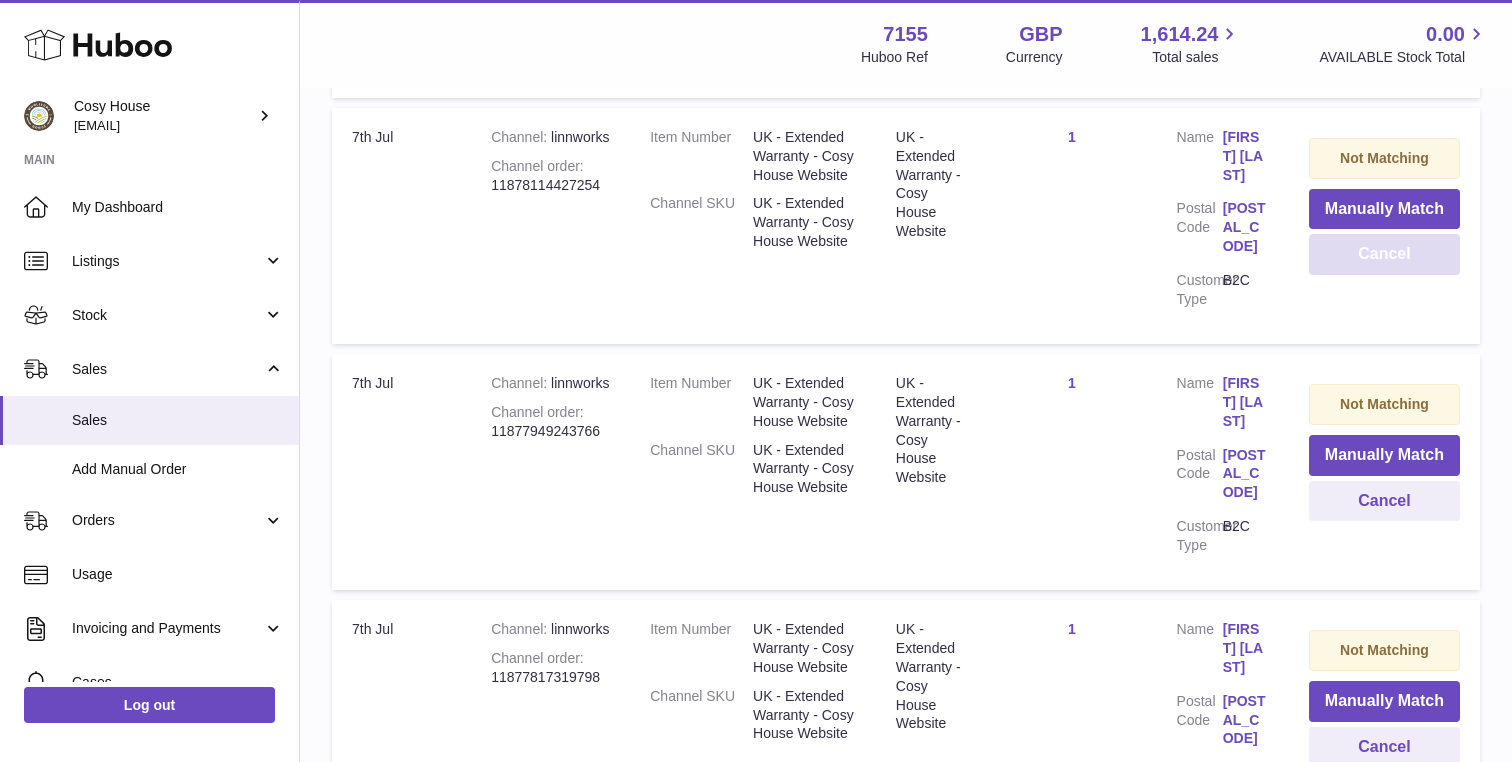 click on "Cancel" at bounding box center [1384, 254] 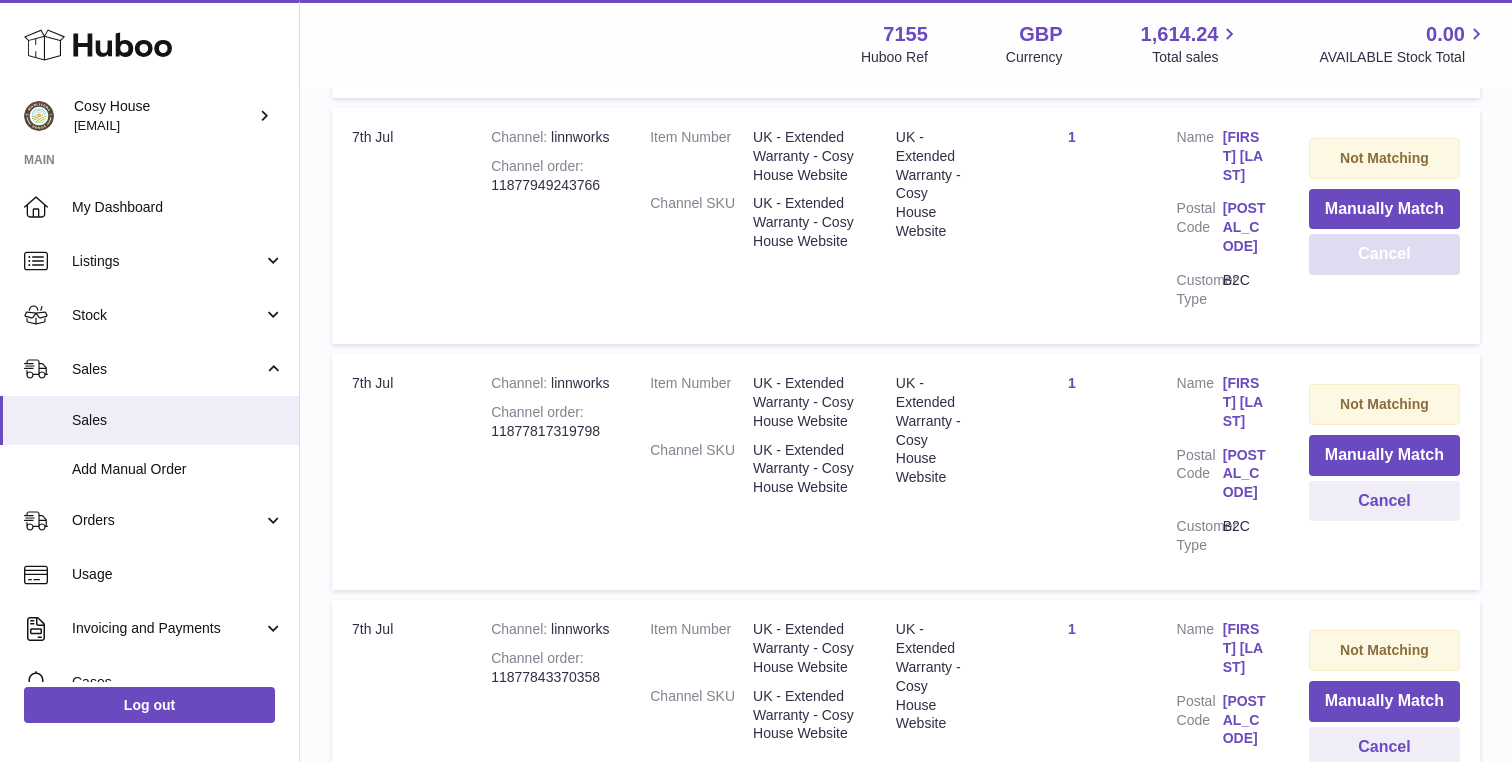 click on "Cancel" at bounding box center (1384, 254) 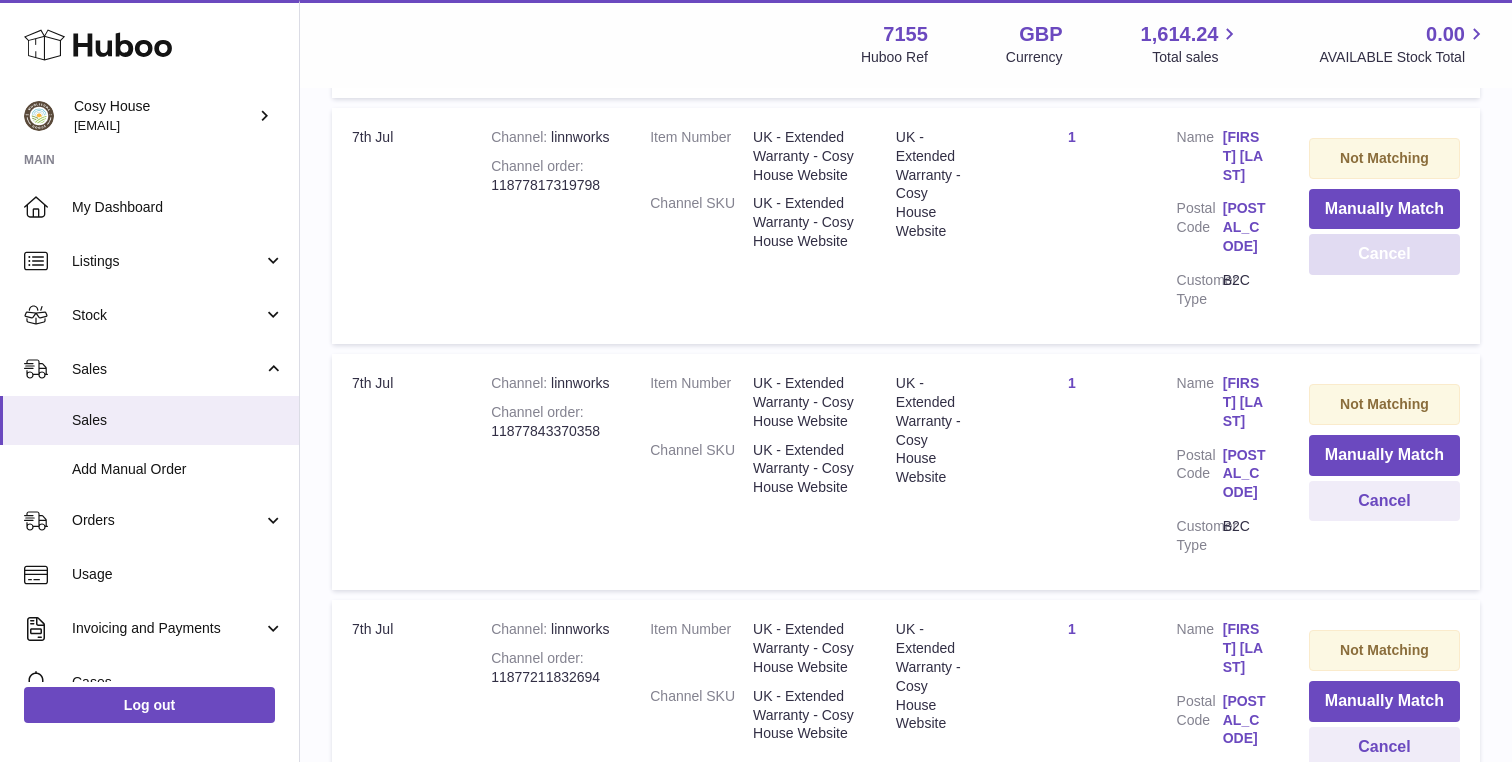 click on "Cancel" at bounding box center (1384, 254) 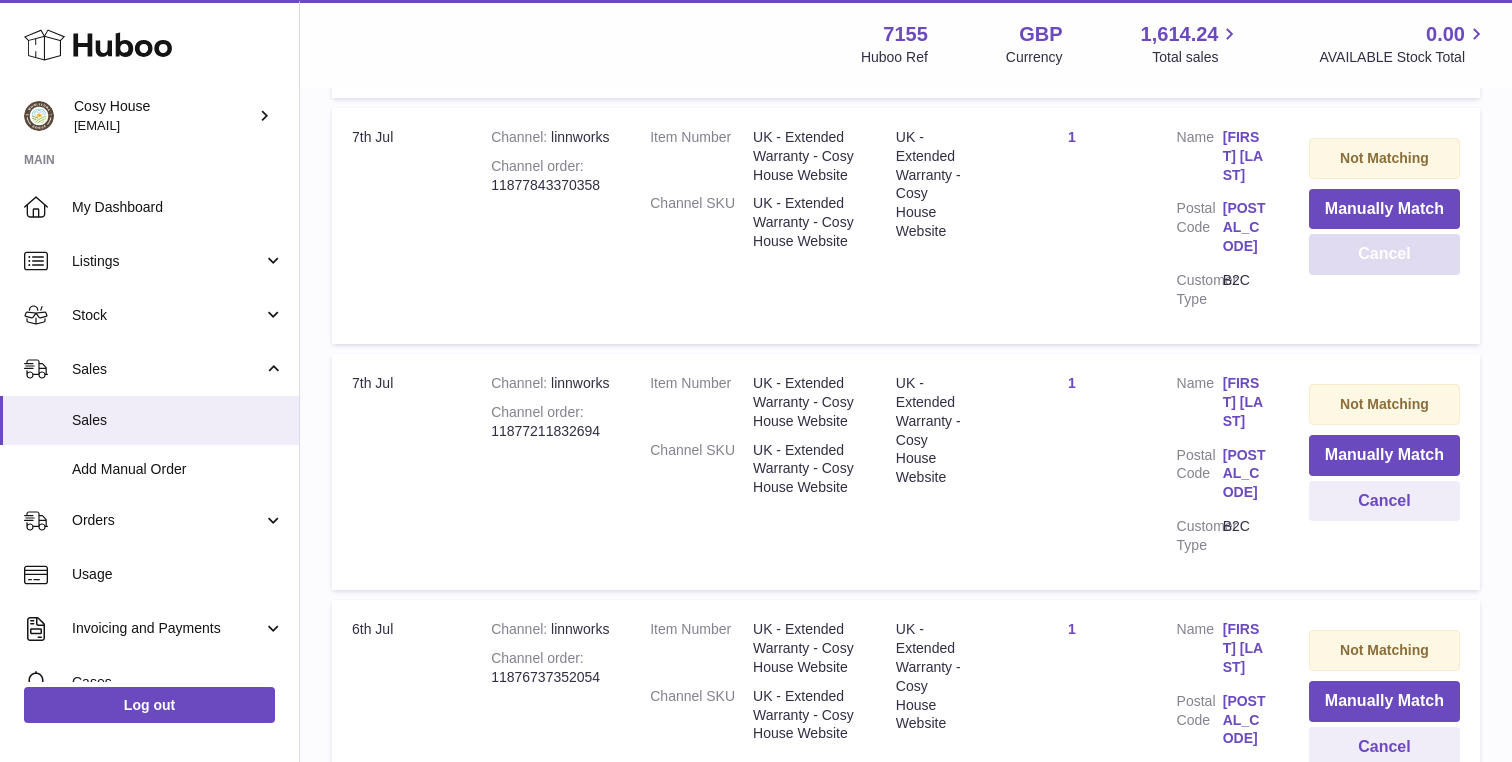click on "Cancel" at bounding box center (1384, 254) 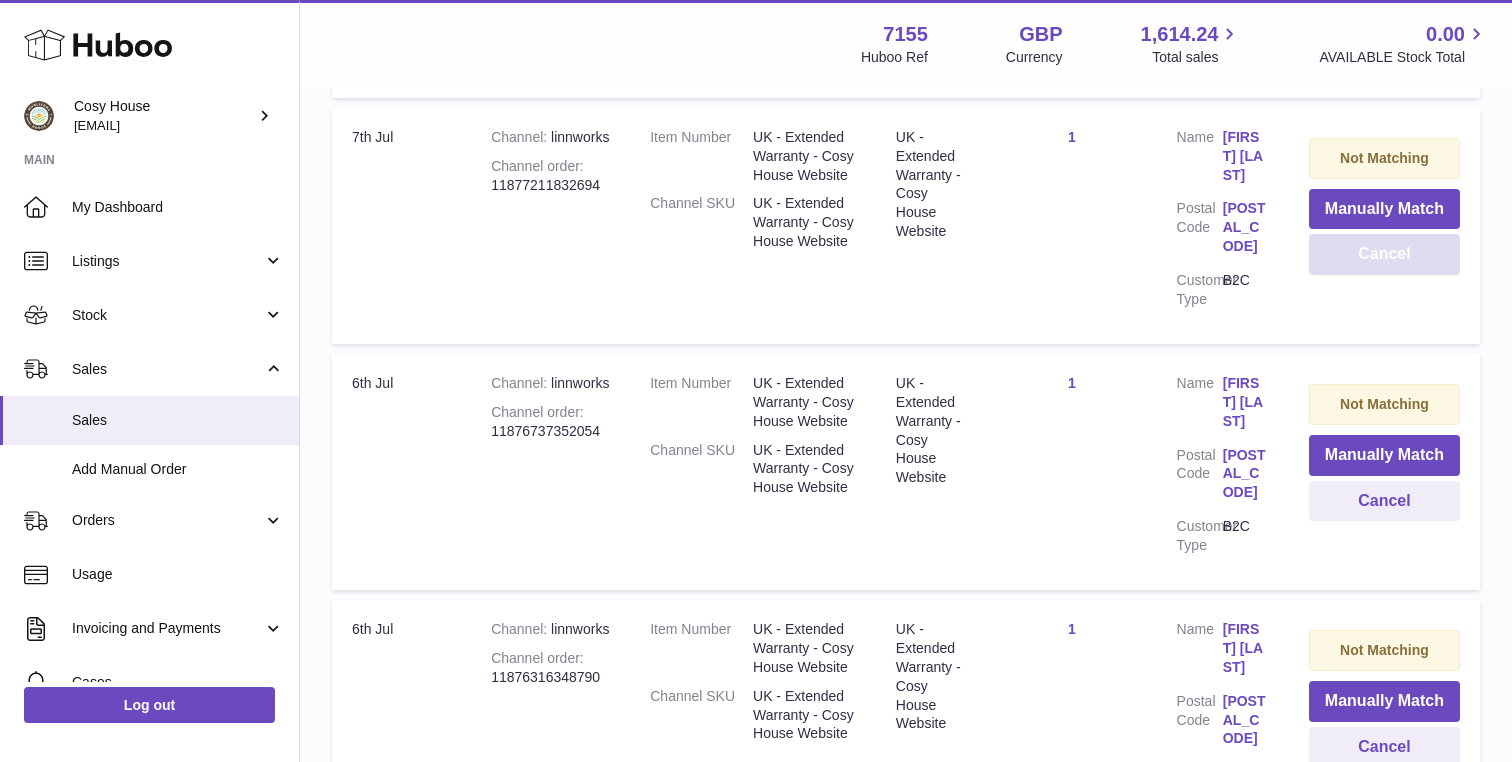 click on "Cancel" at bounding box center (1384, 254) 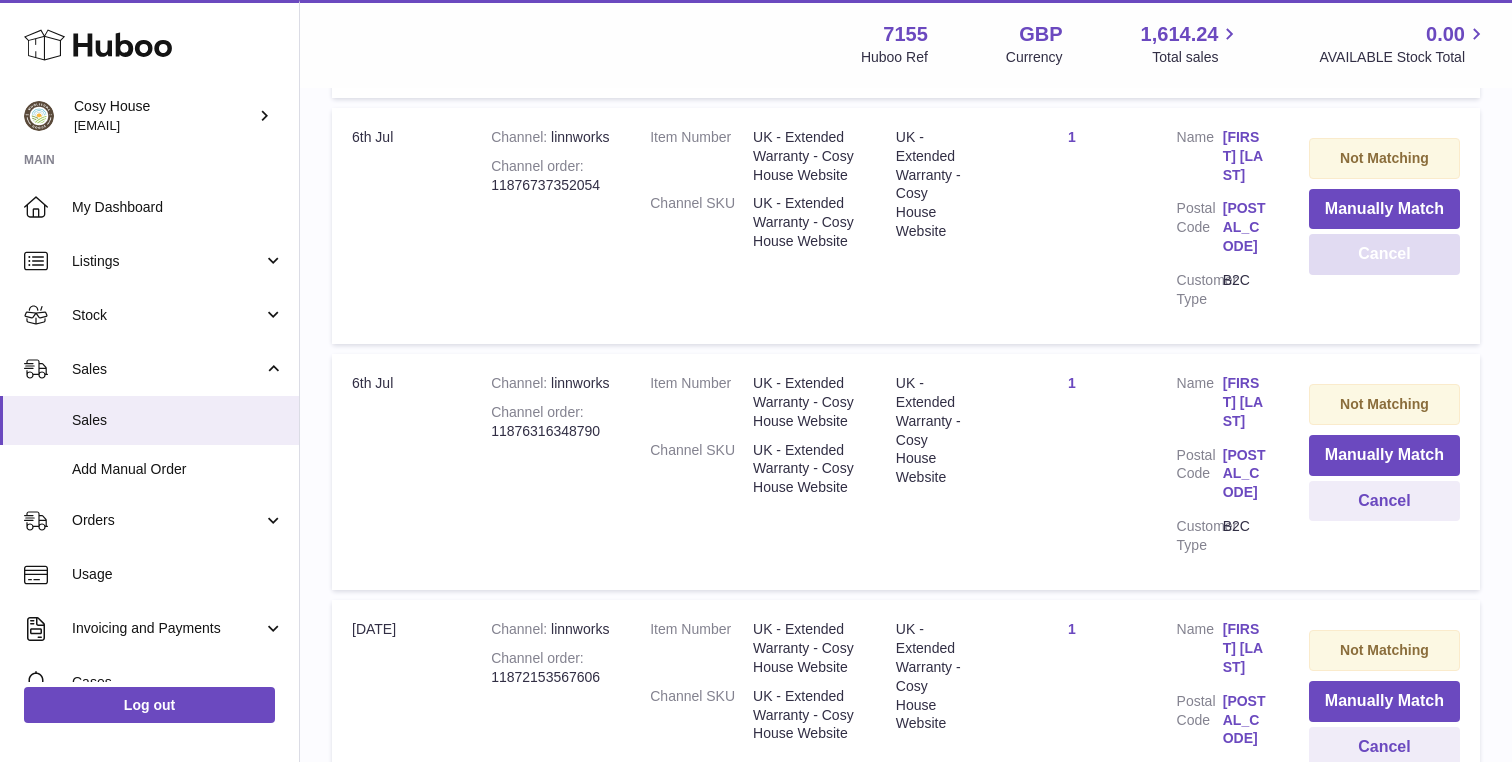 click on "Cancel" at bounding box center [1384, 254] 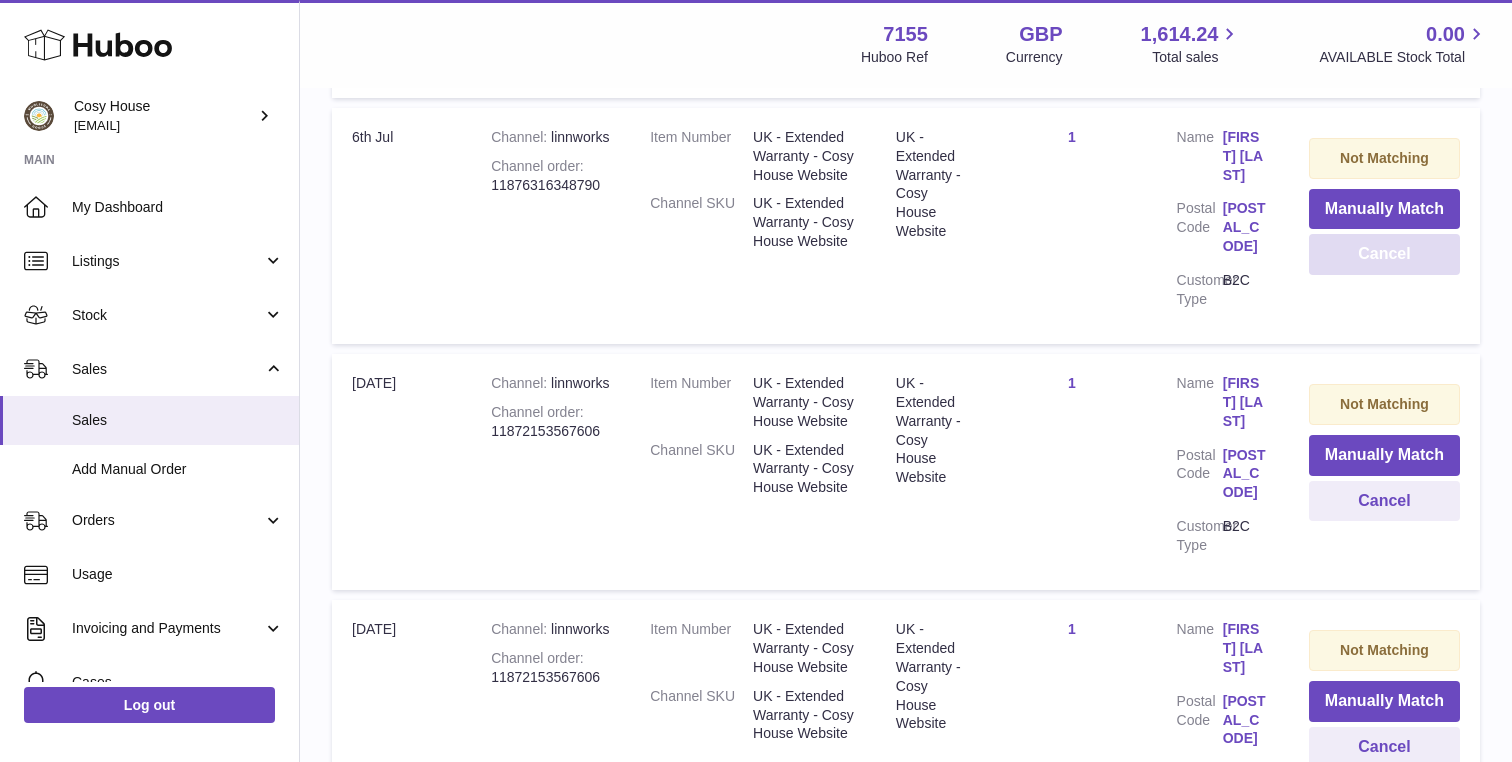 click on "Cancel" at bounding box center [1384, 254] 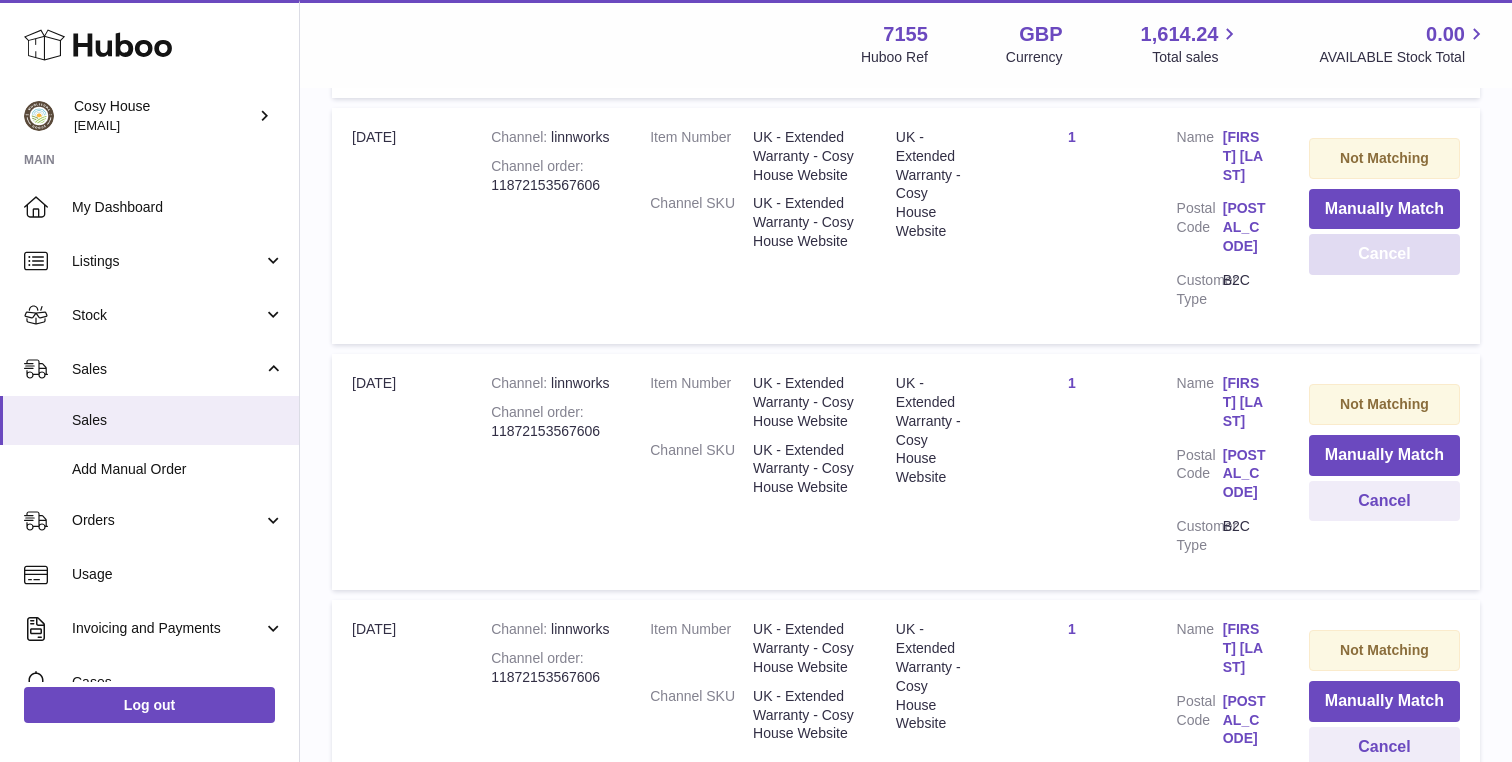 click on "Cancel" at bounding box center (1384, 254) 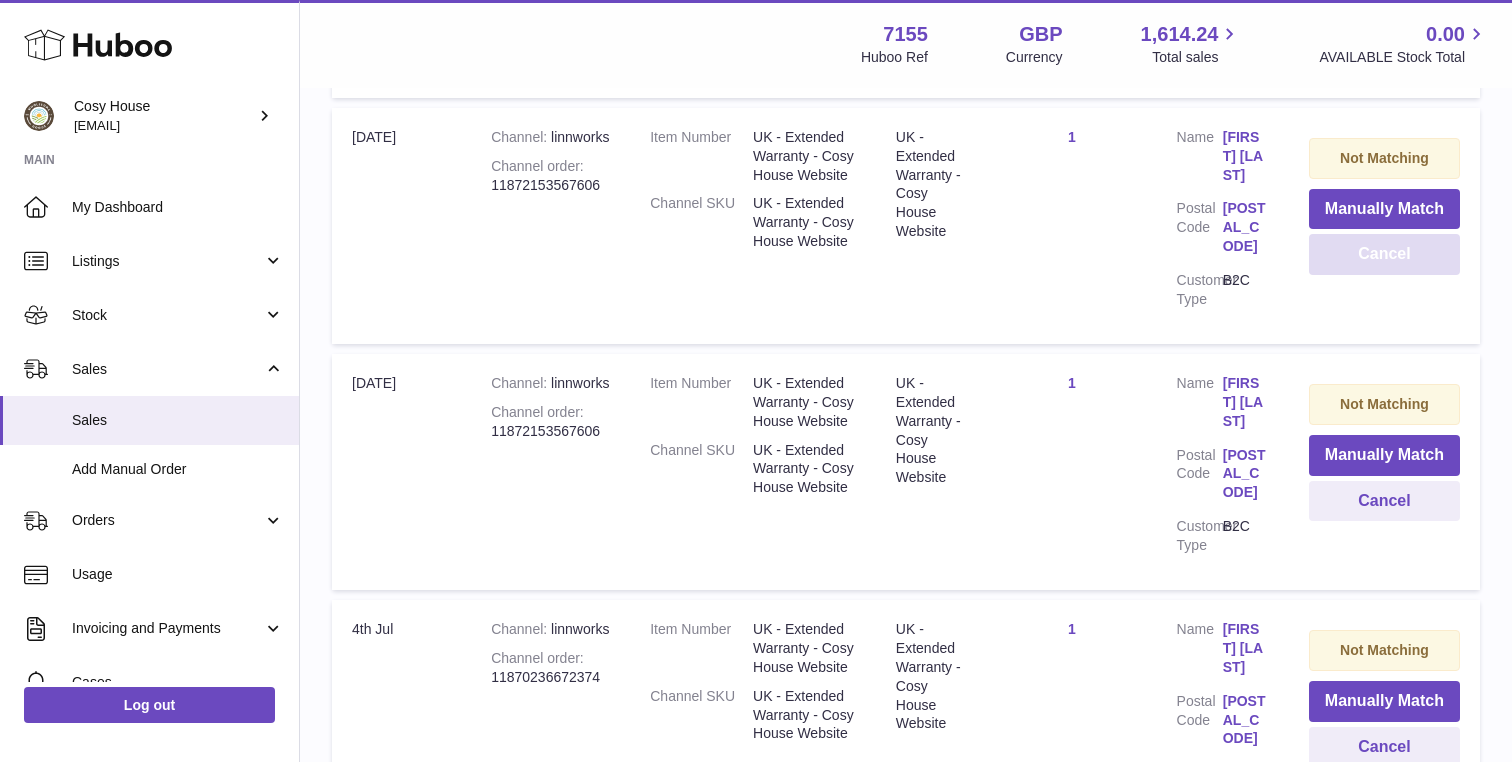 click on "Cancel" at bounding box center [1384, 254] 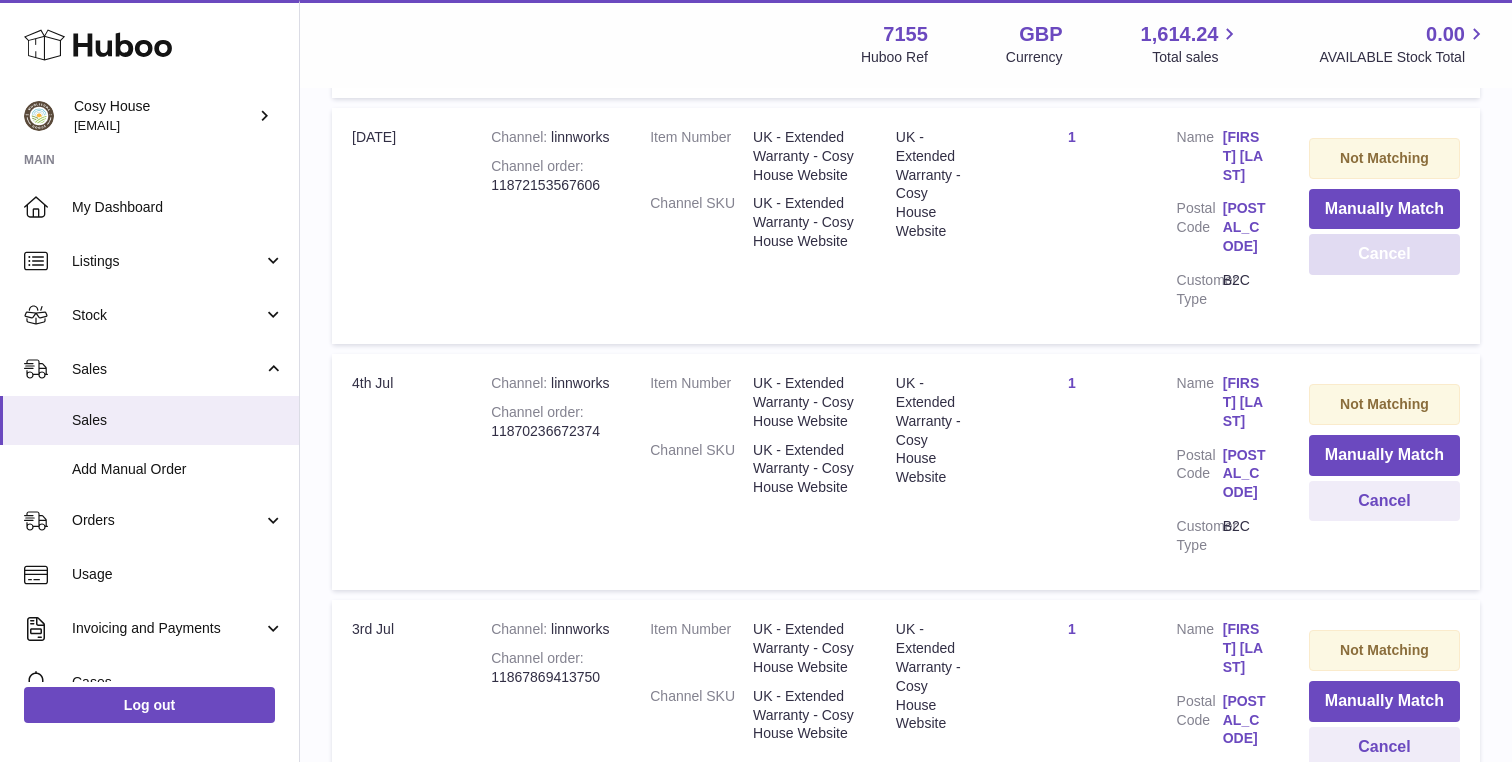click on "Cancel" at bounding box center [1384, 254] 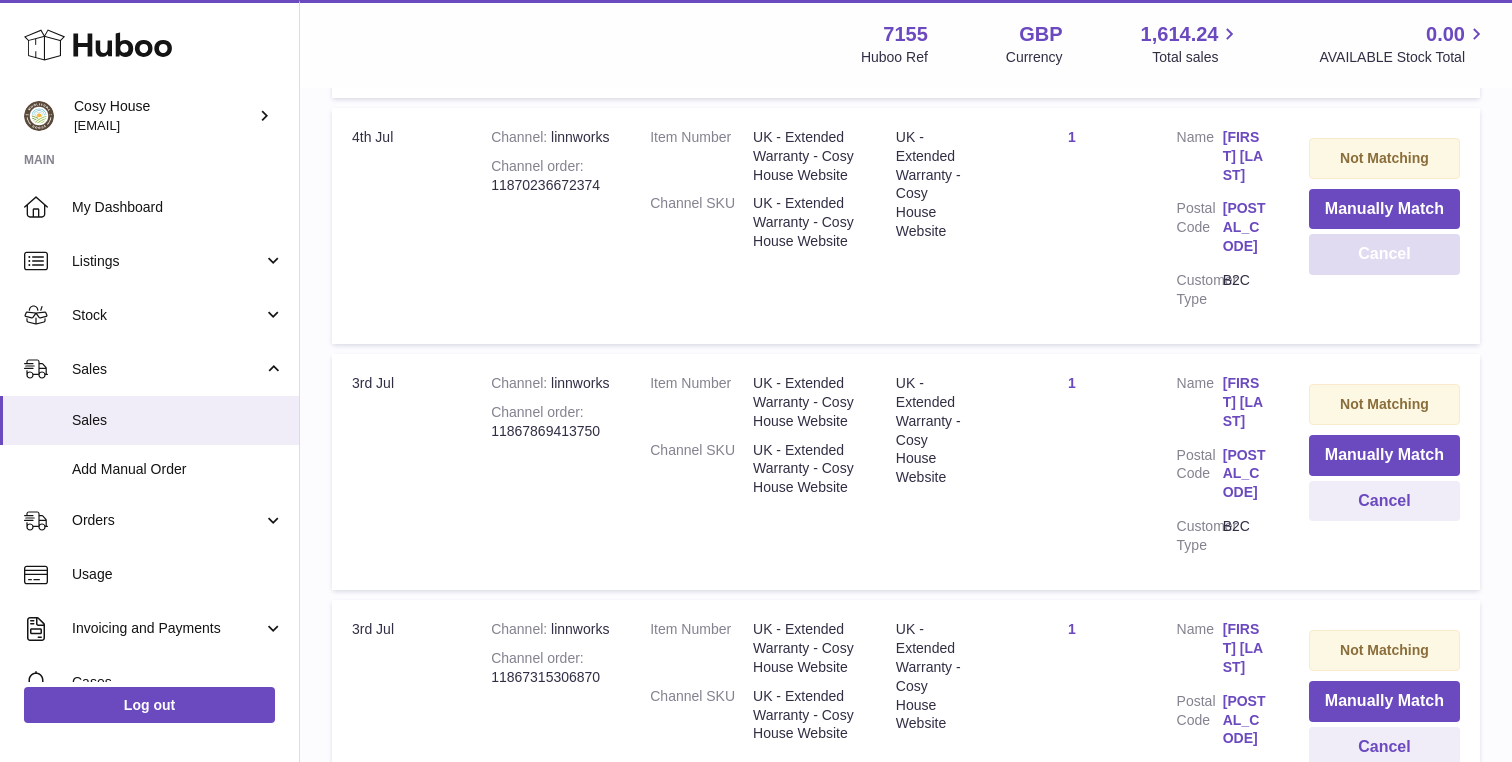 click on "Cancel" at bounding box center (1384, 254) 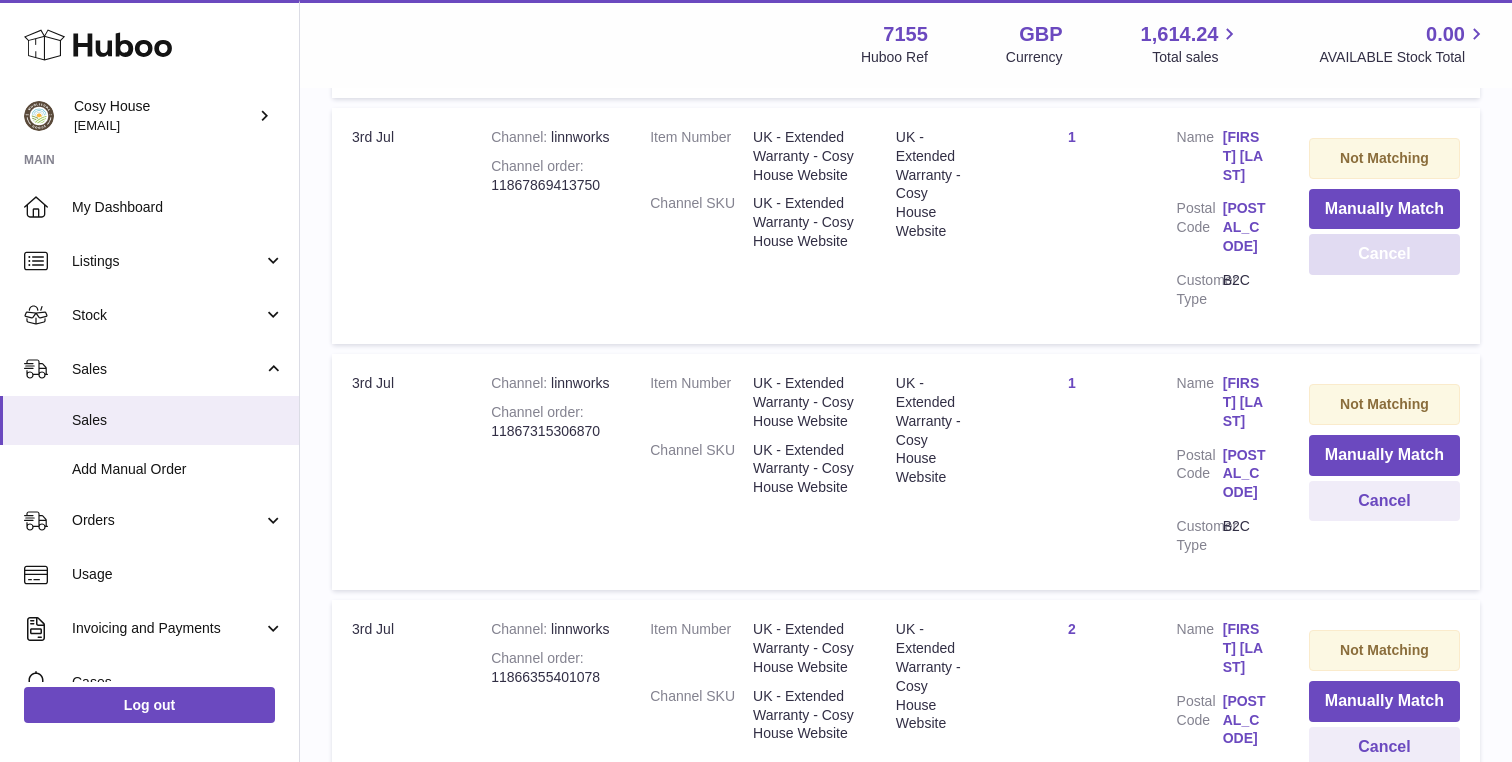 click on "Cancel" at bounding box center [1384, 254] 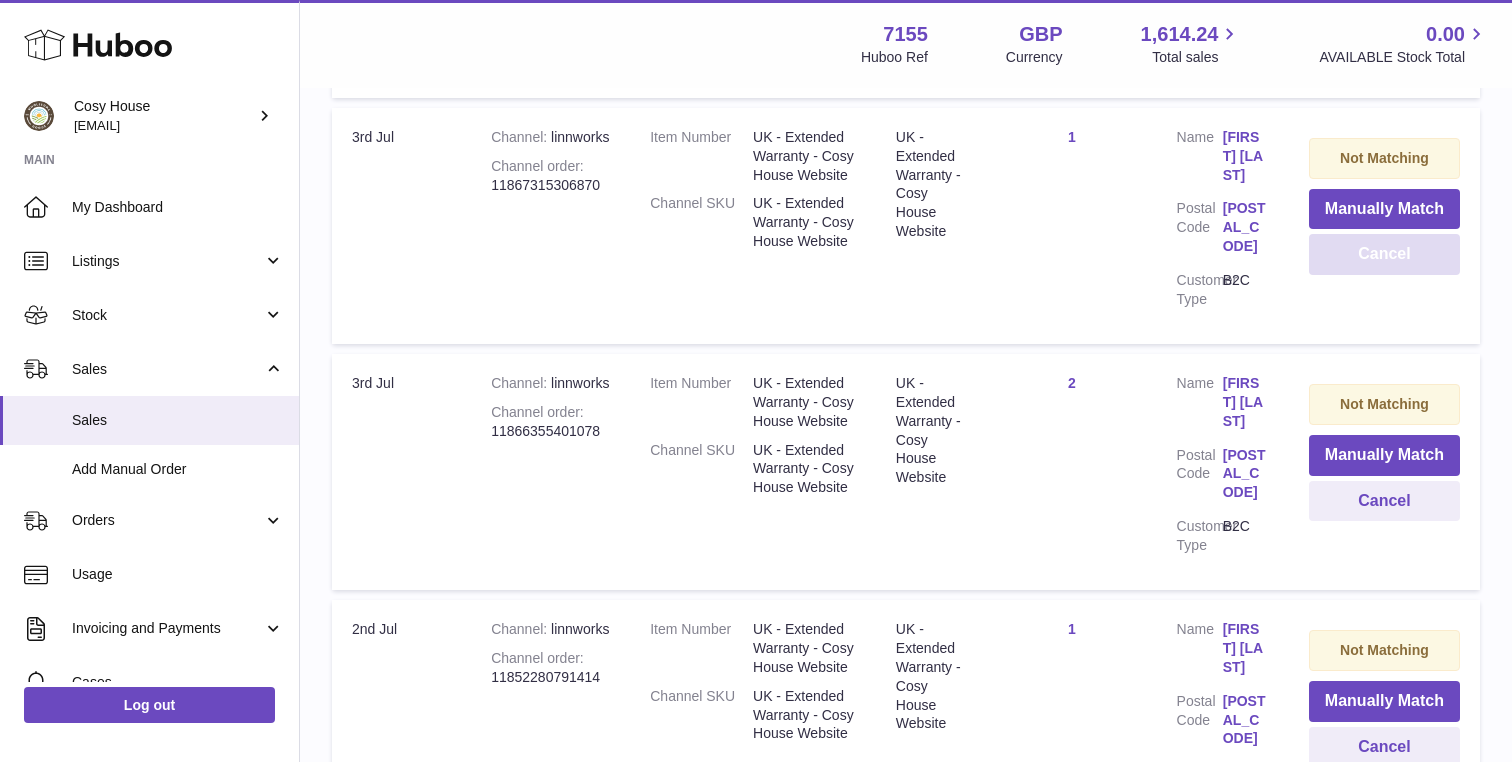 click on "Cancel" at bounding box center (1384, 254) 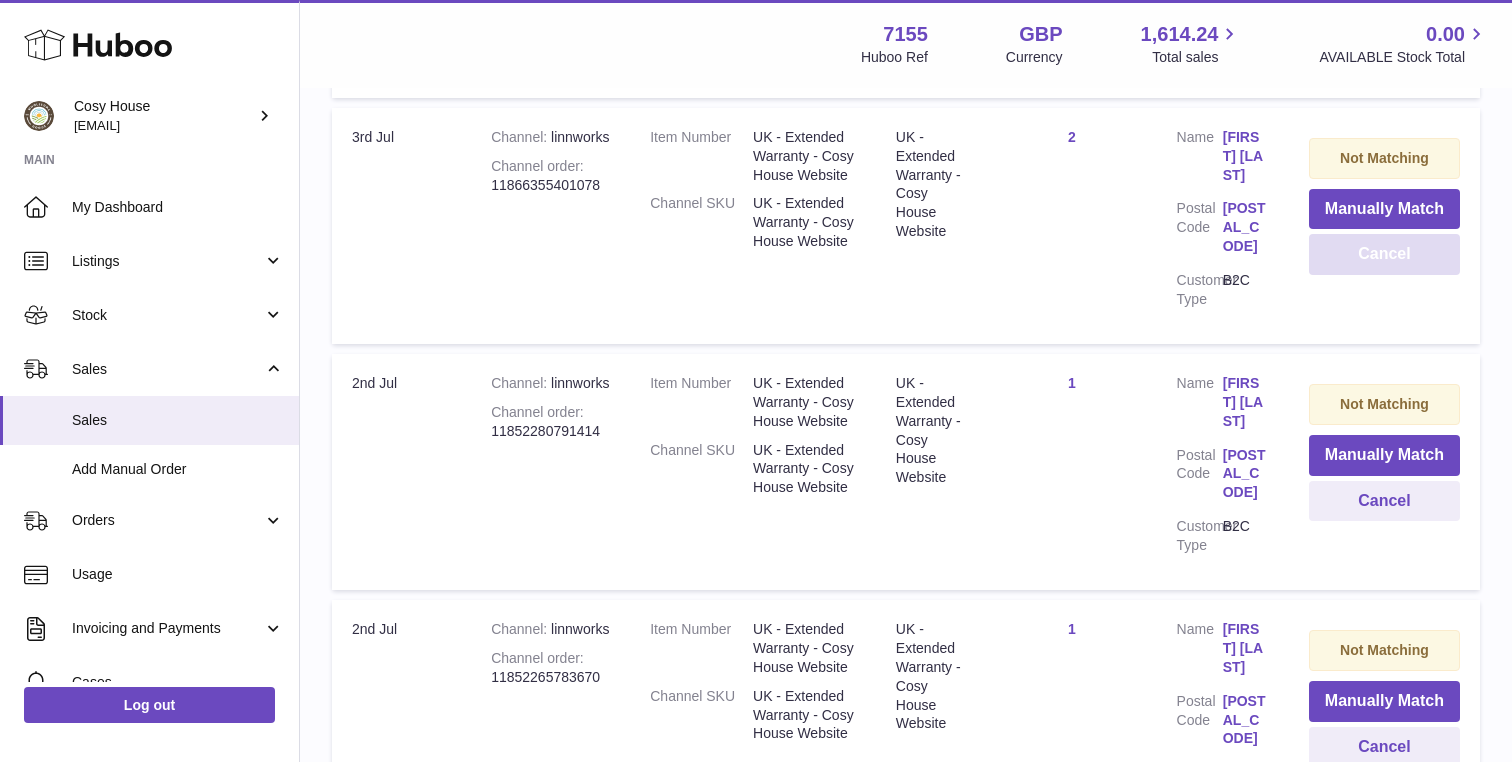 click on "Cancel" at bounding box center (1384, 254) 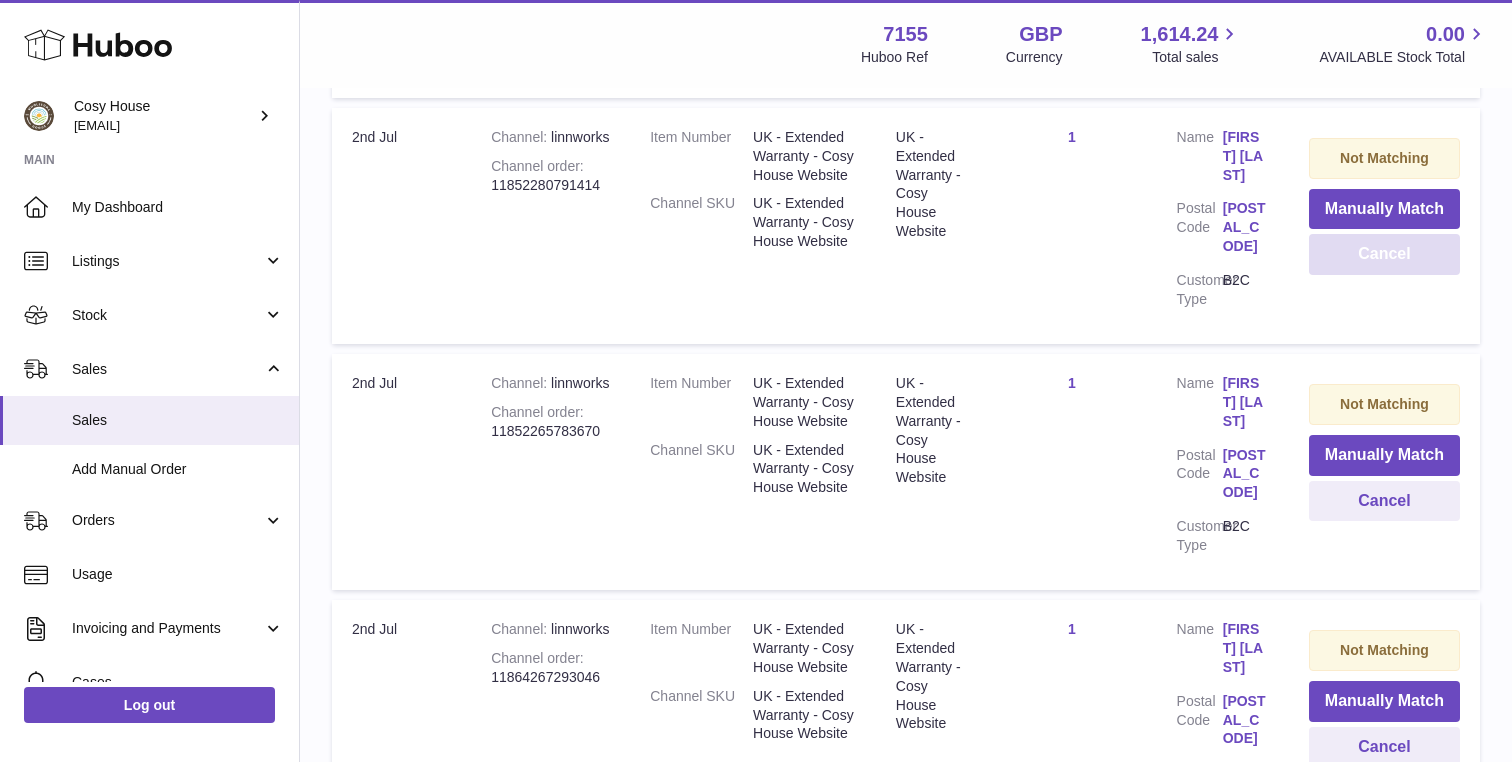 click on "Cancel" at bounding box center (1384, 254) 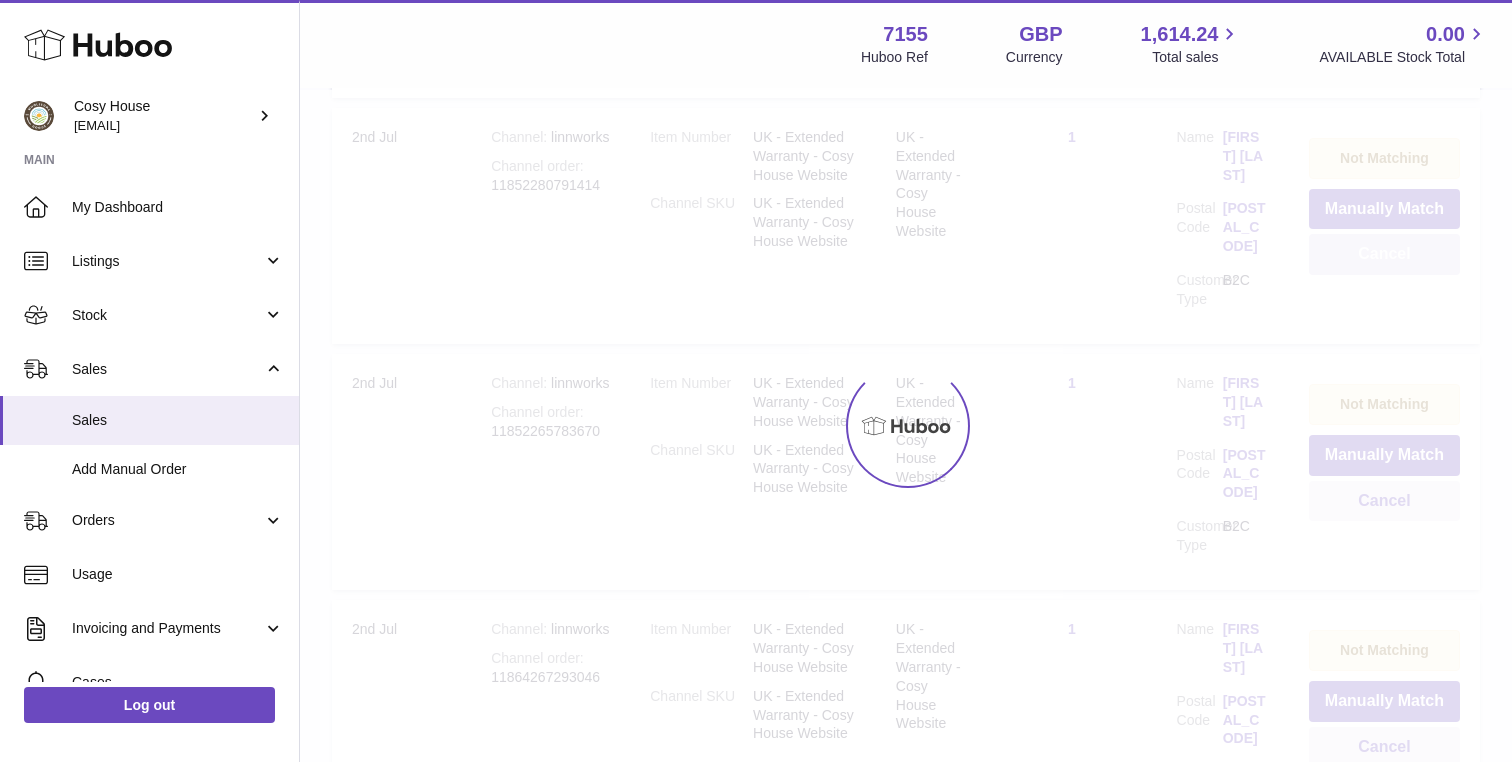 click on "Cancel" at bounding box center [1384, 254] 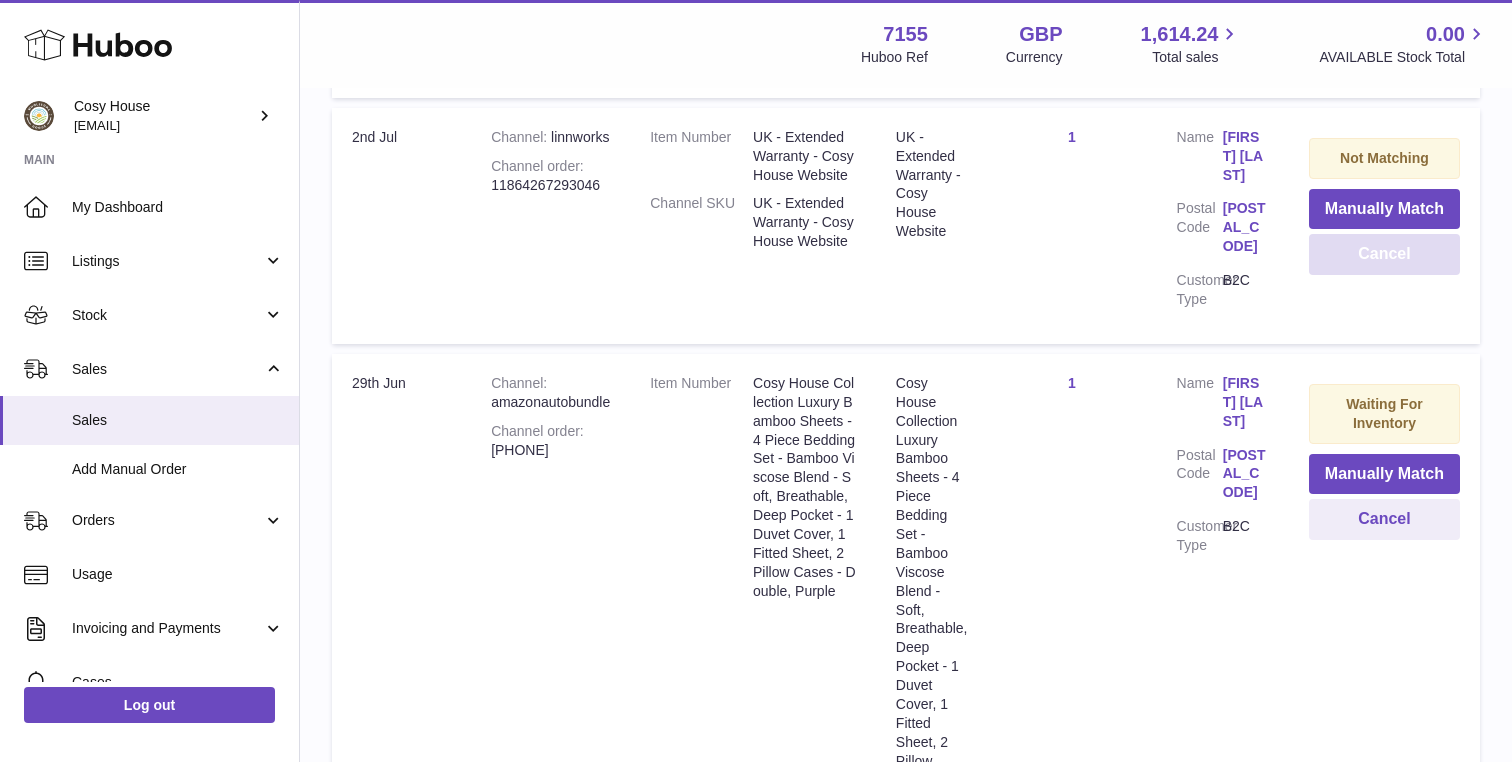 click on "Cancel" at bounding box center (1384, 254) 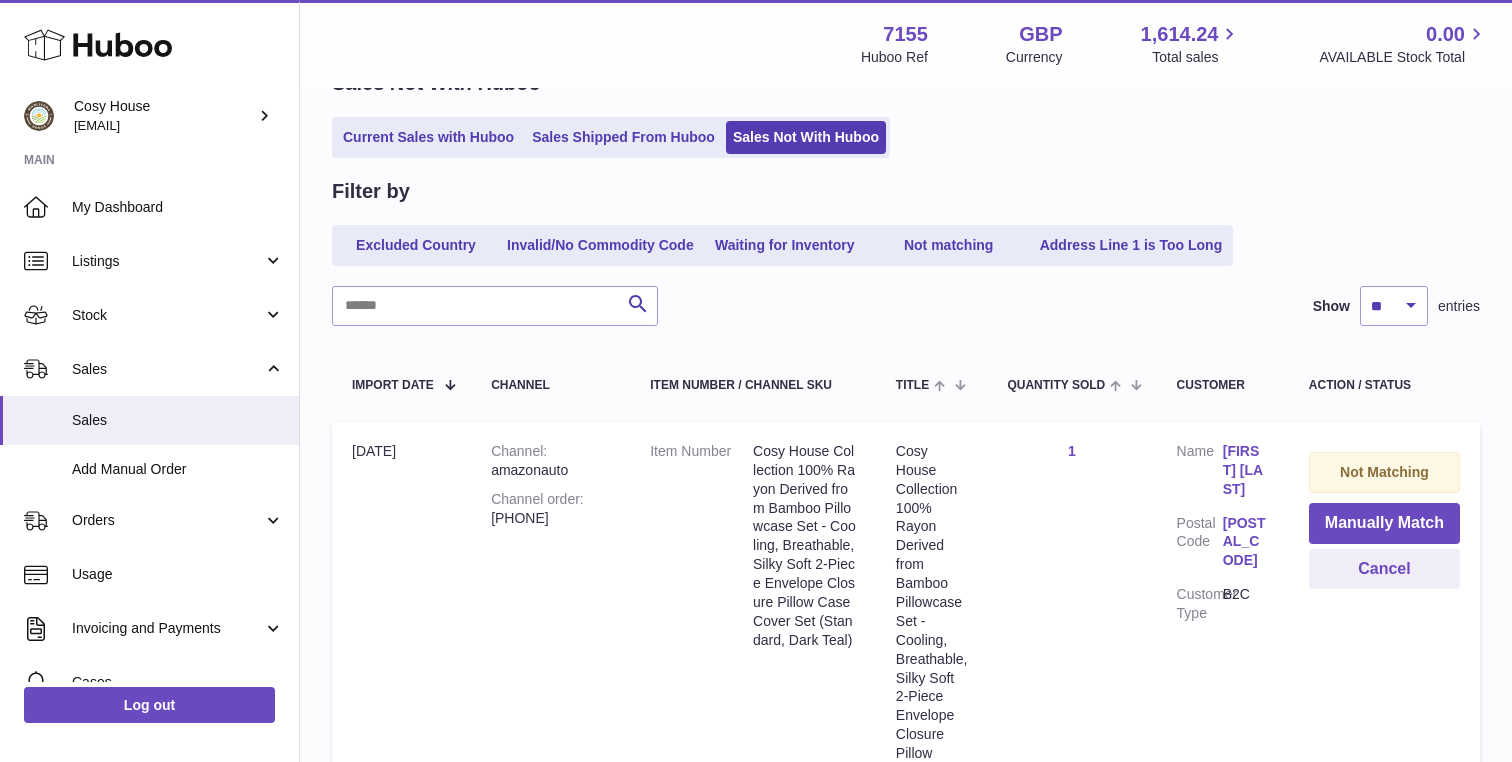 scroll, scrollTop: 0, scrollLeft: 0, axis: both 